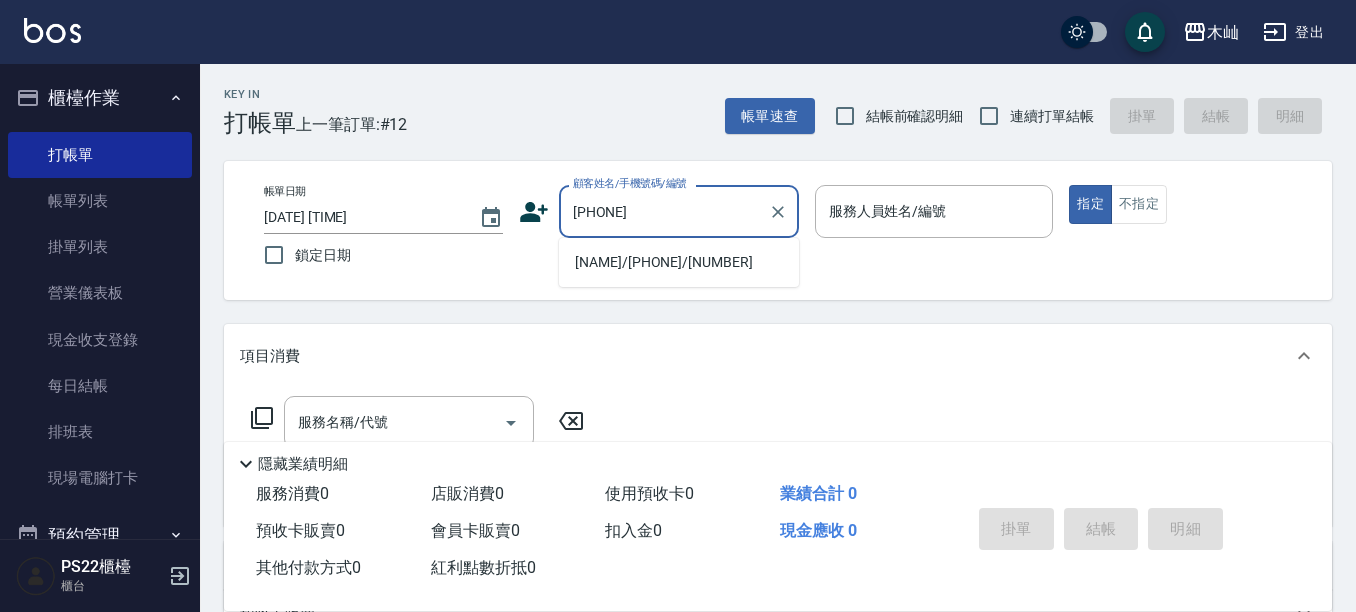 scroll, scrollTop: 0, scrollLeft: 0, axis: both 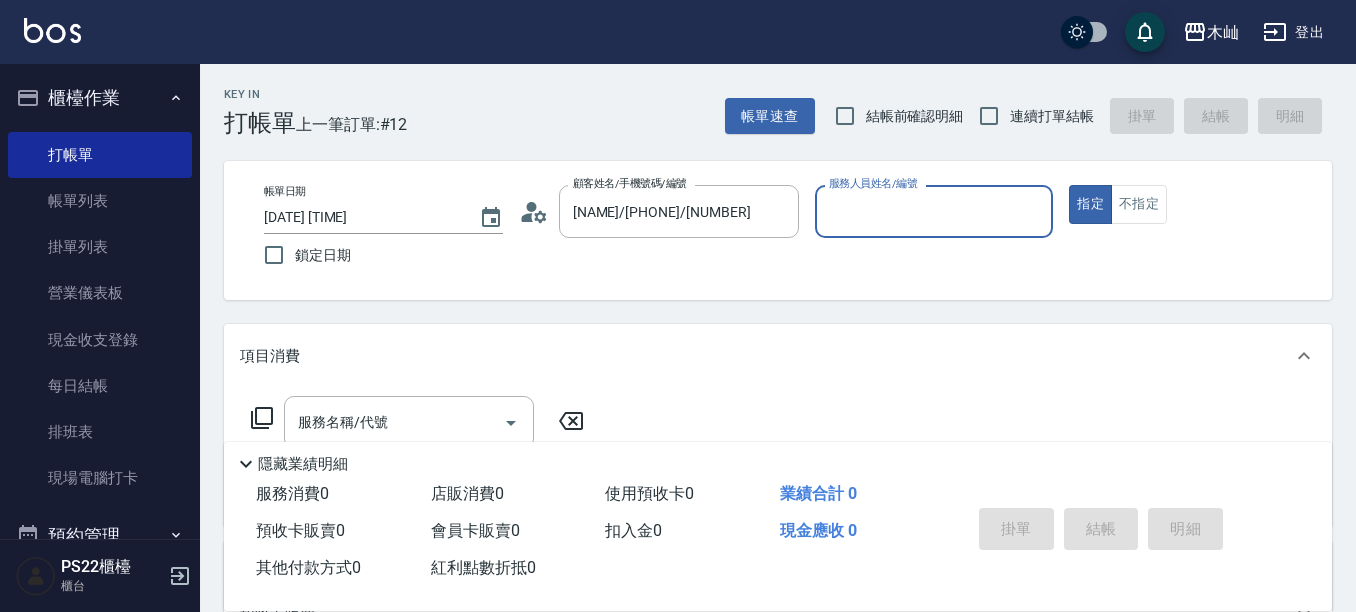 type on "雅芳-012" 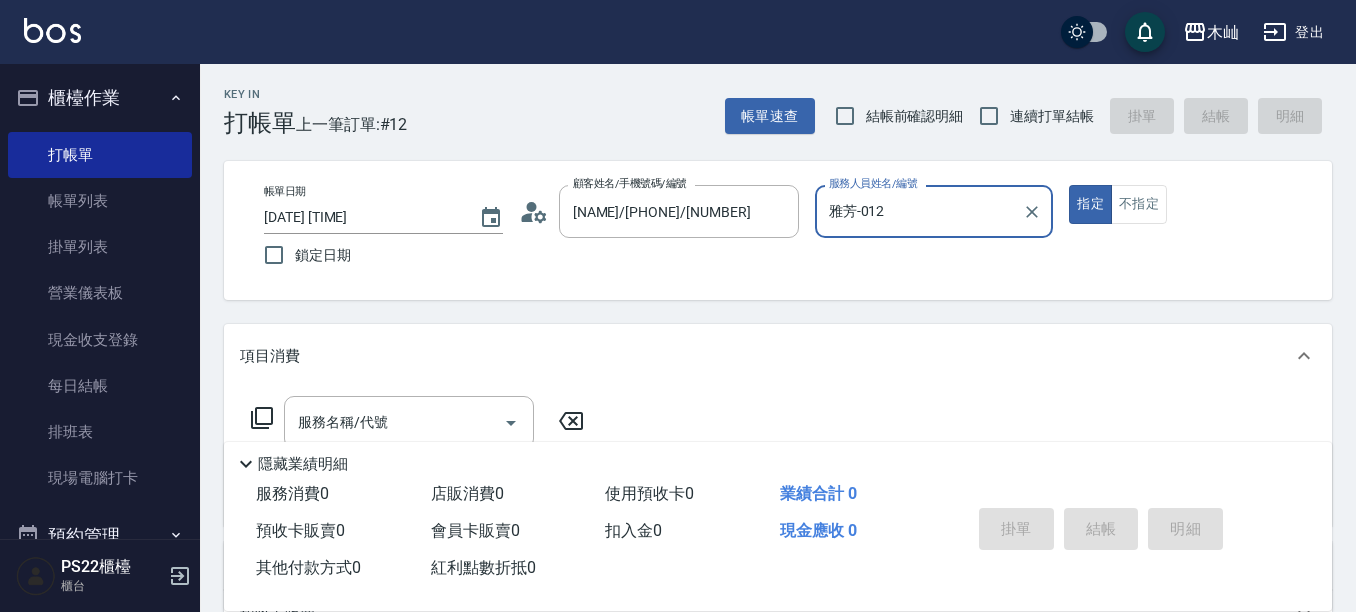 scroll, scrollTop: 100, scrollLeft: 0, axis: vertical 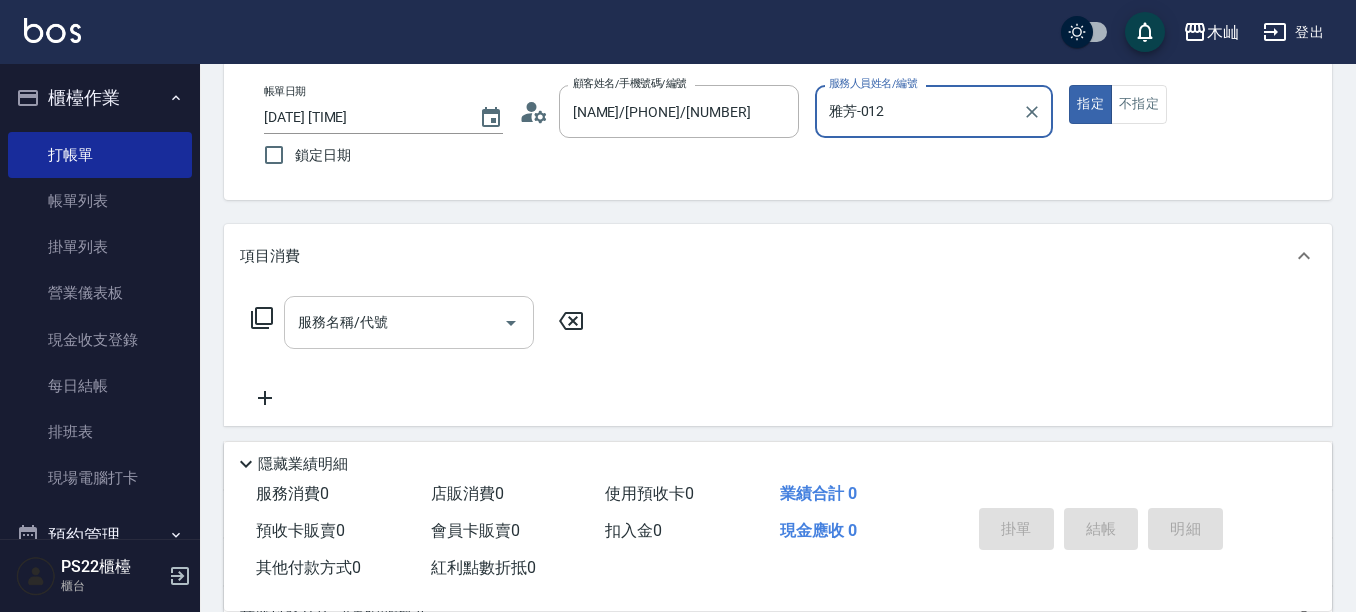 click on "服務名稱/代號" at bounding box center (394, 322) 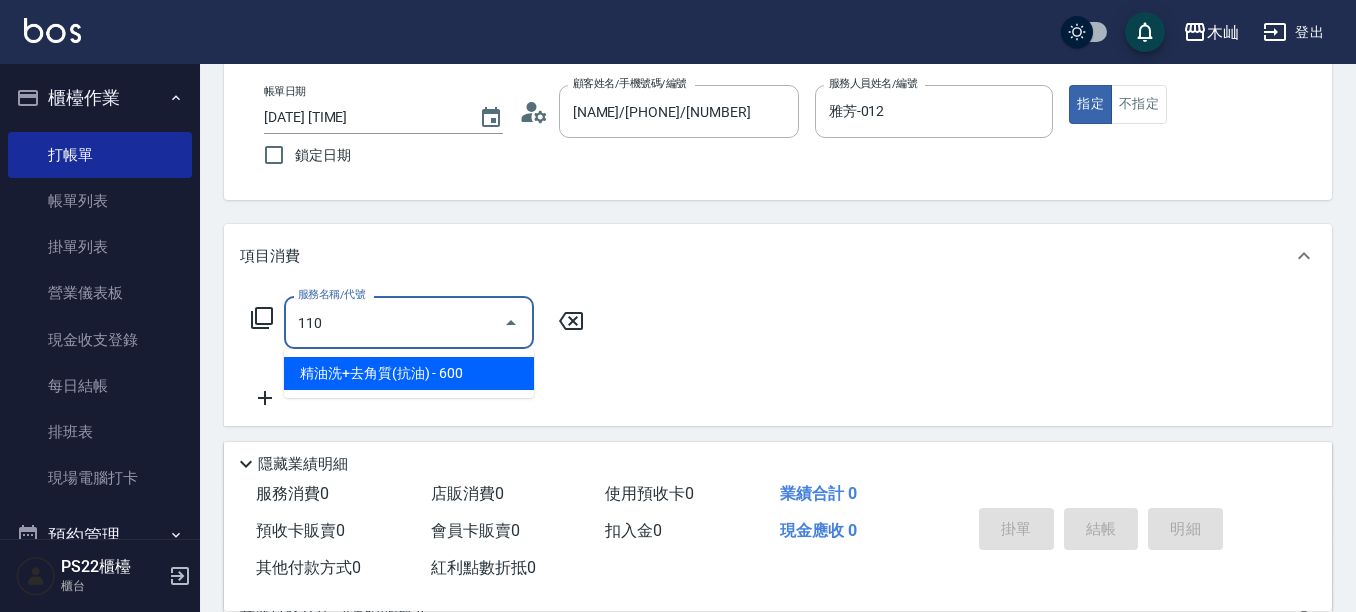 type on "精油洗+去角質(抗油)(110)" 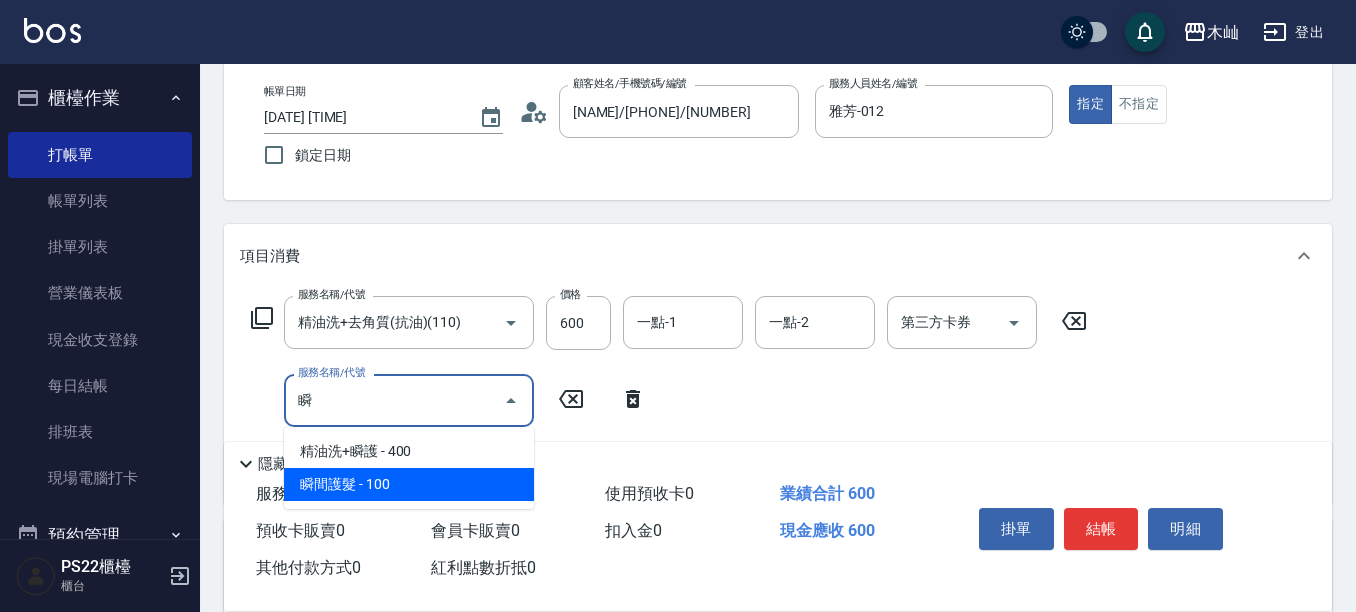 click on "瞬間護髮 - 100" at bounding box center (409, 484) 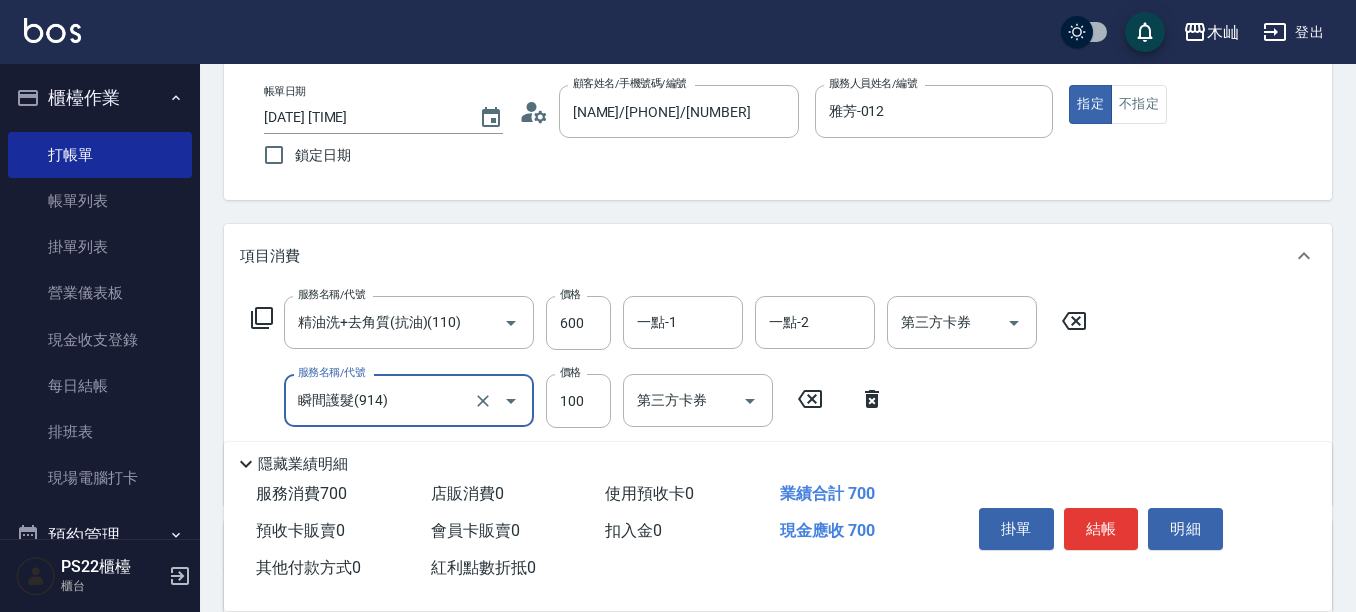 scroll, scrollTop: 200, scrollLeft: 0, axis: vertical 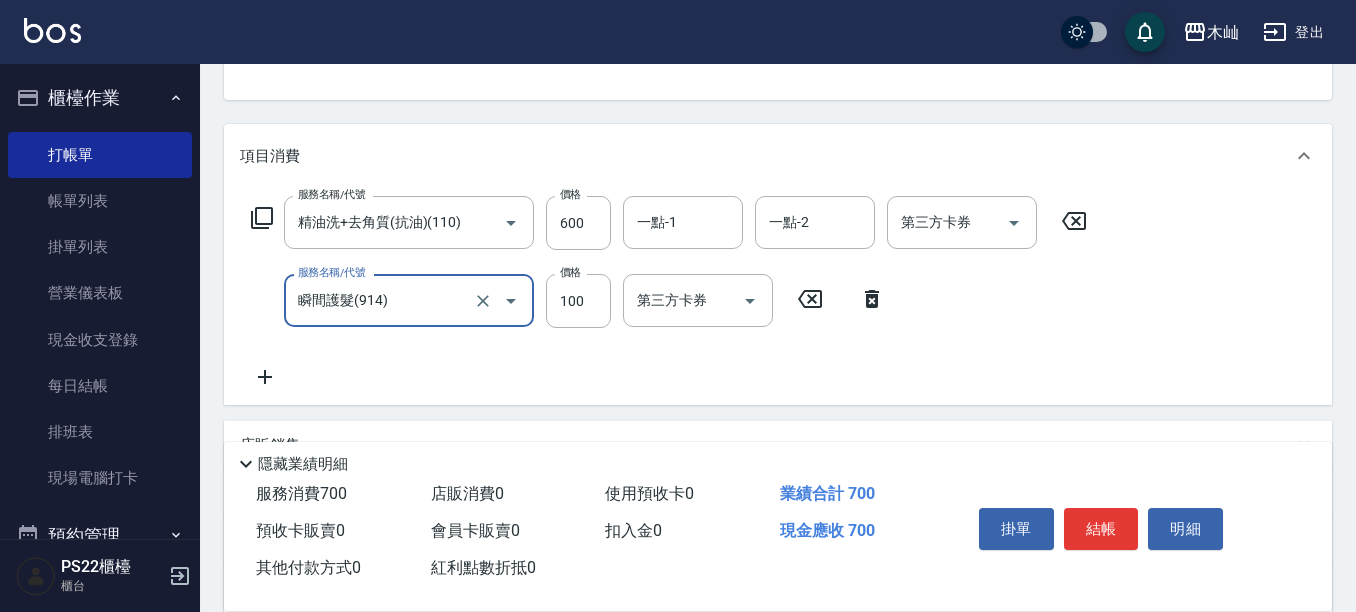 type on "瞬間護髮(914)" 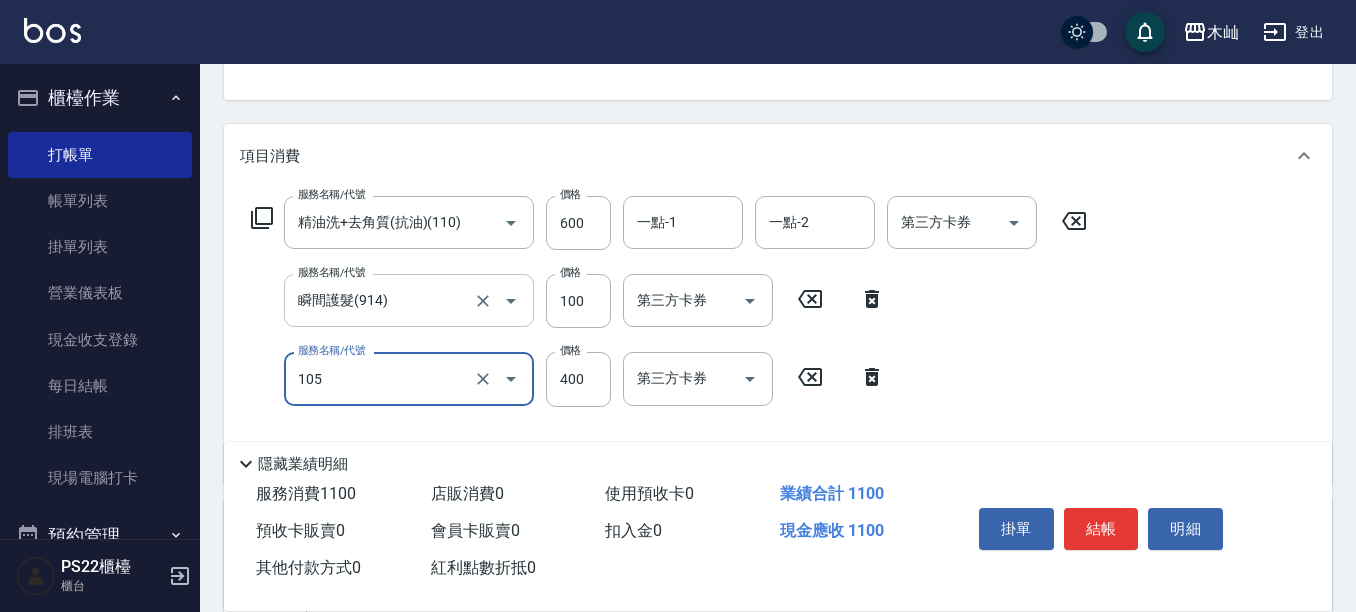 type on "A級單剪(105)" 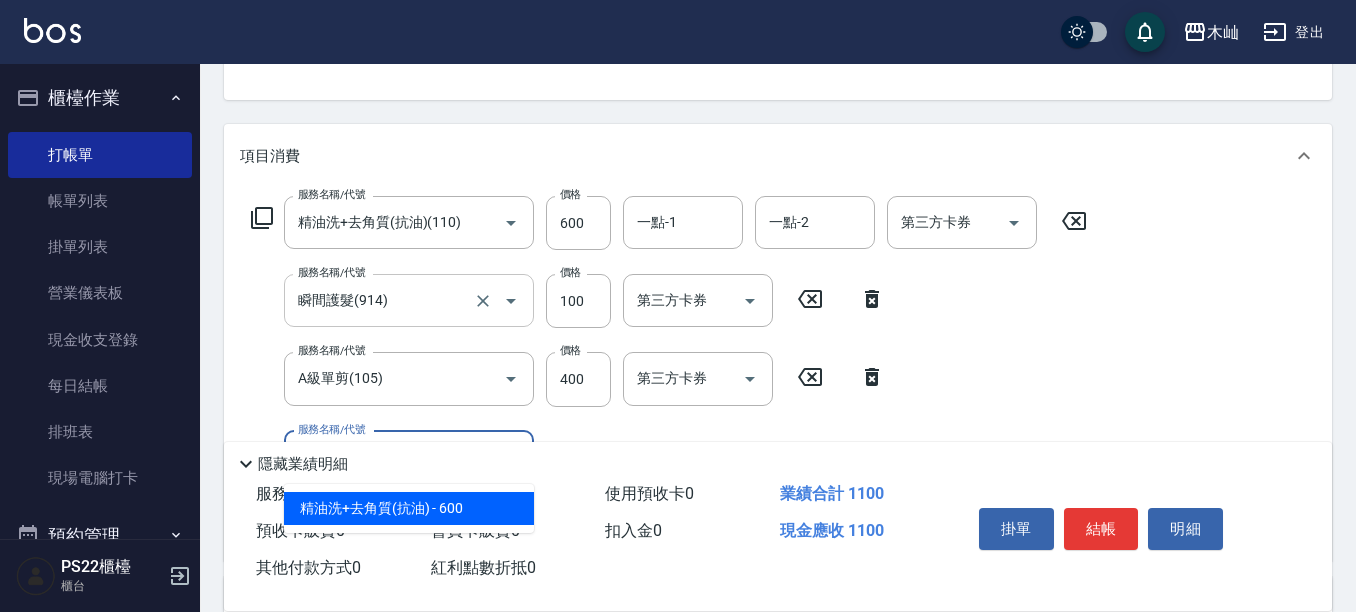 type on "精油洗+去角質(抗油)(110)" 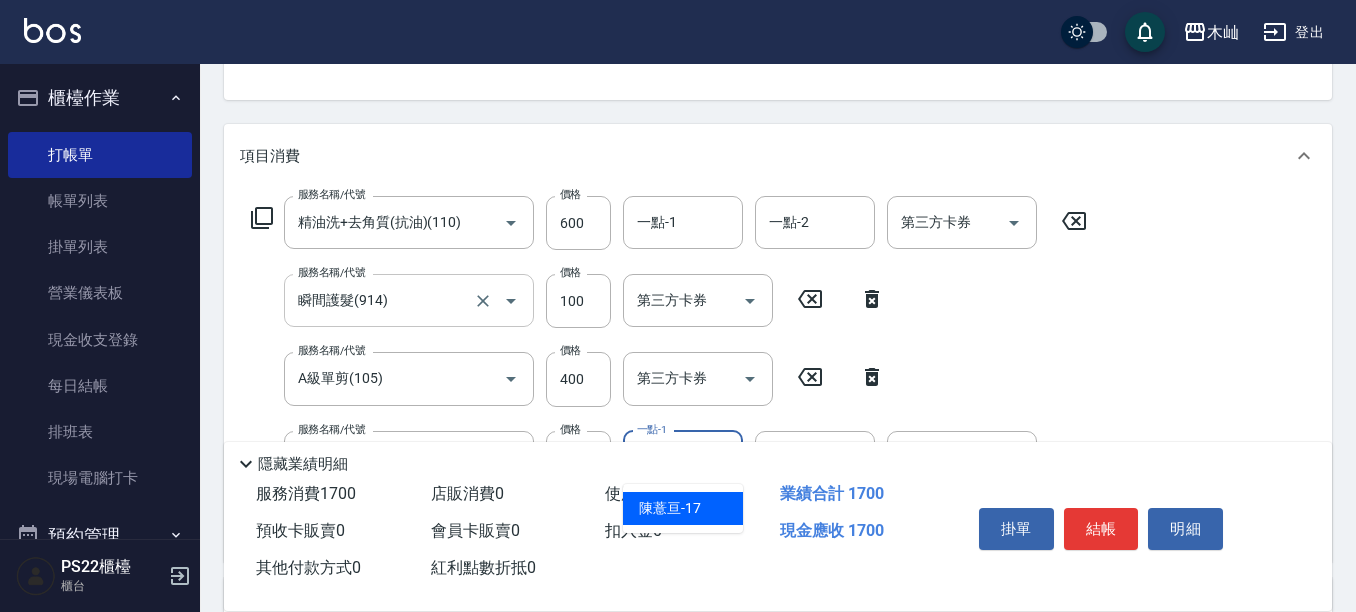 type on "[NAME]-[NUMBER]" 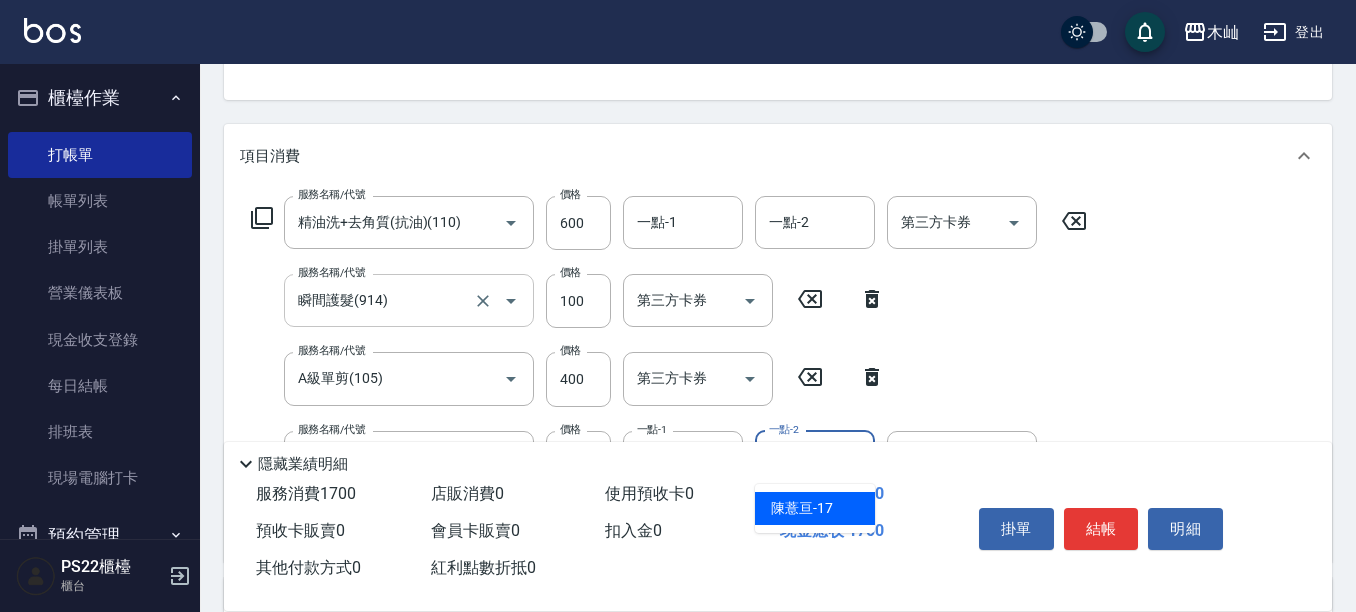 type on "[NAME]-[NUMBER]" 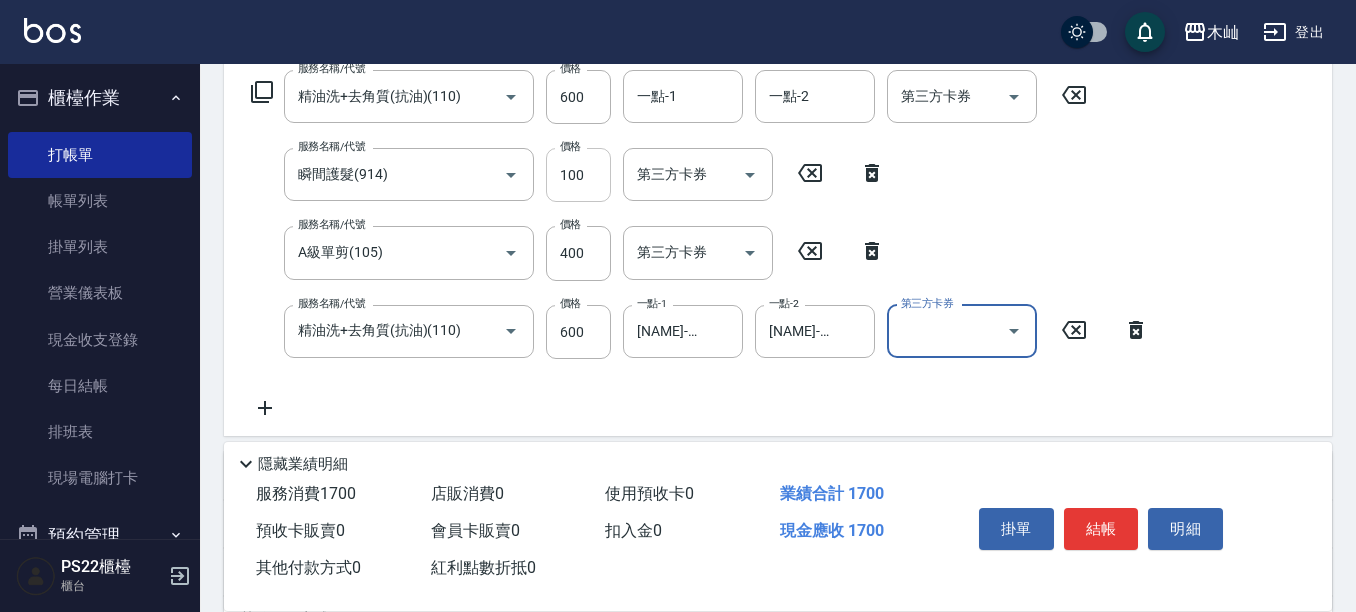 scroll, scrollTop: 400, scrollLeft: 0, axis: vertical 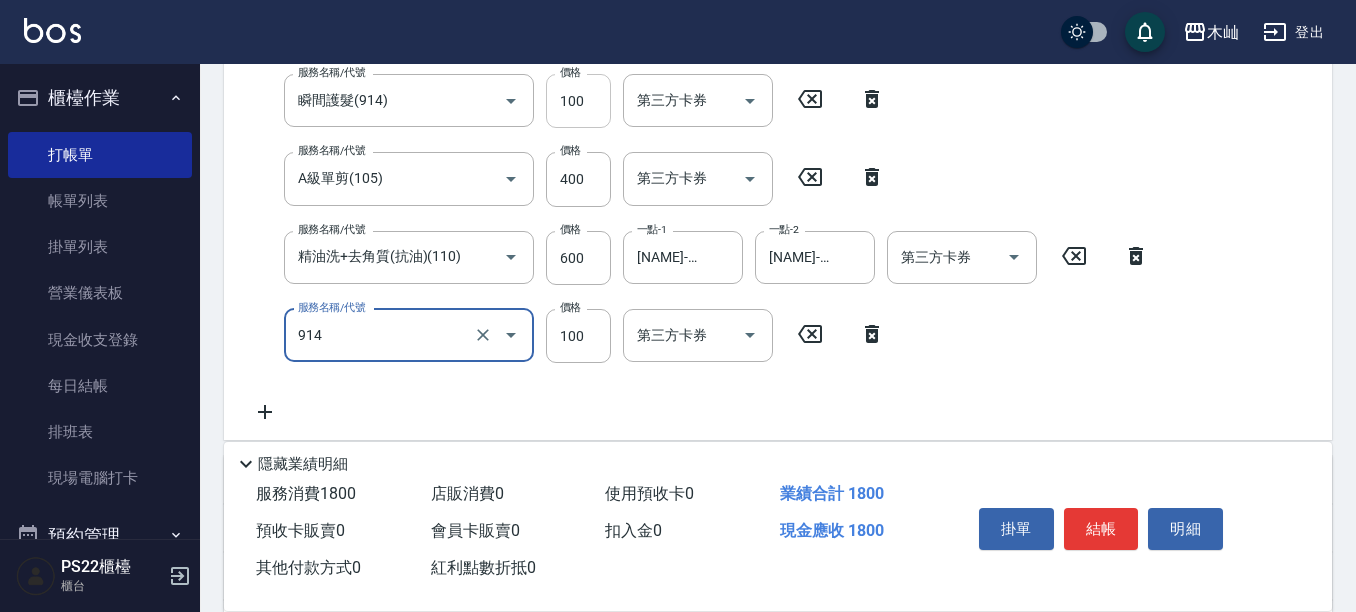 type on "瞬間護髮(914)" 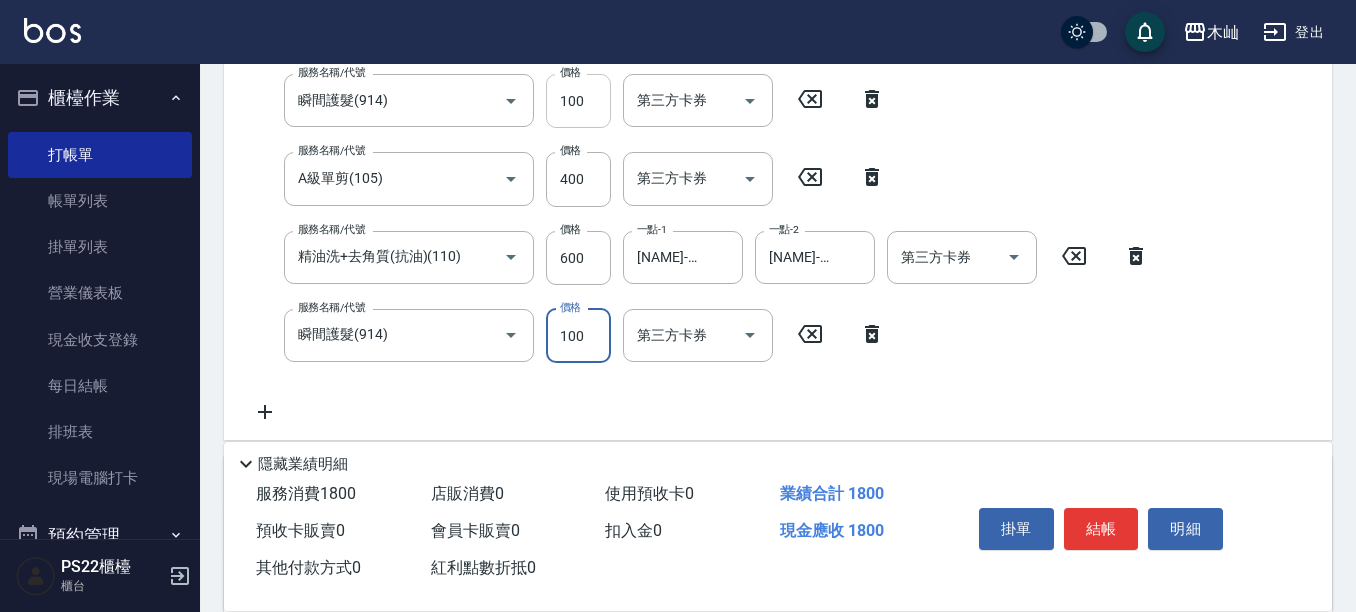 scroll, scrollTop: 396, scrollLeft: 0, axis: vertical 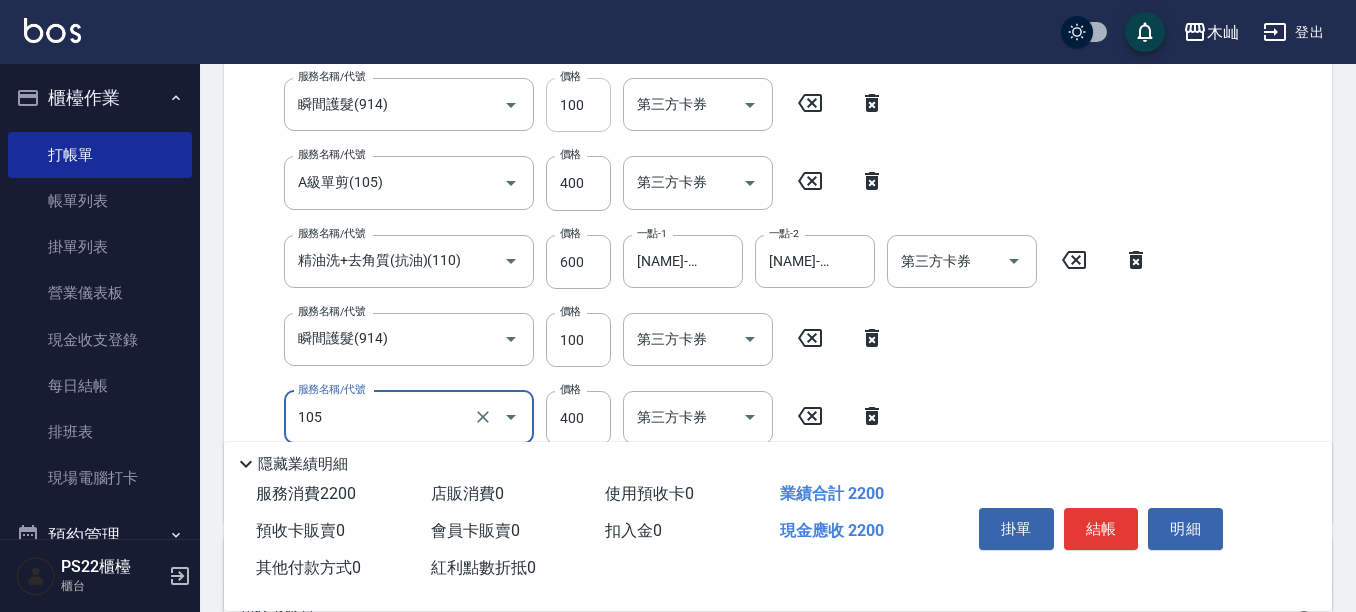 type on "A級單剪(105)" 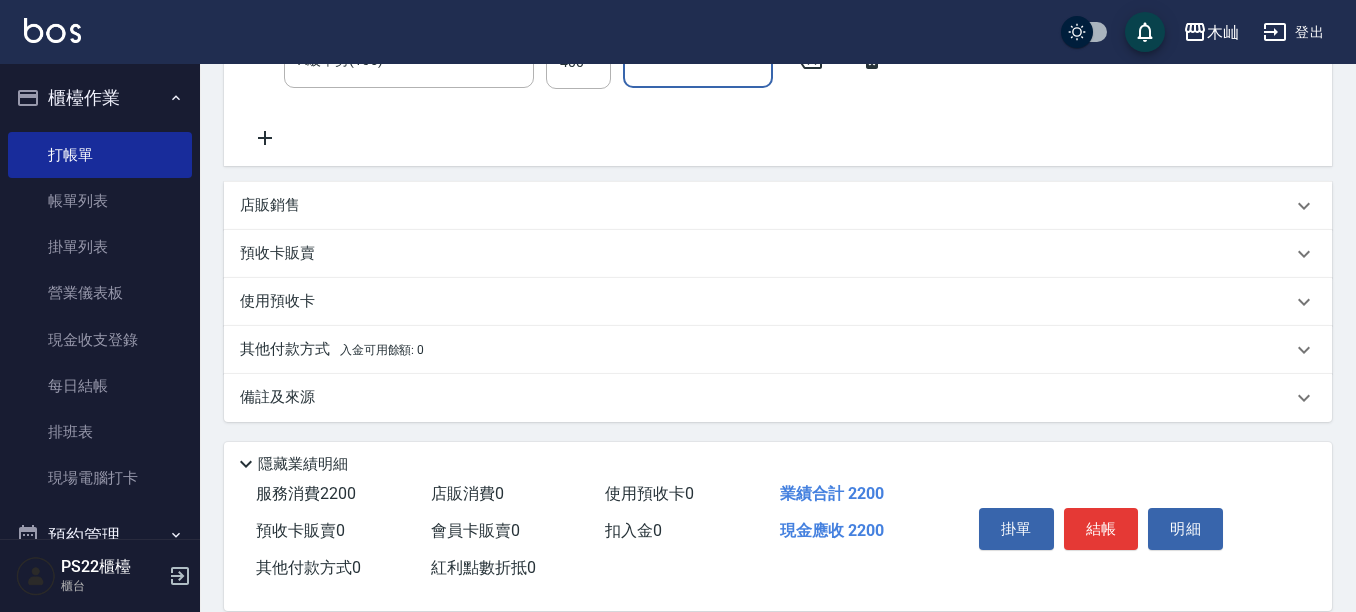 scroll, scrollTop: 754, scrollLeft: 0, axis: vertical 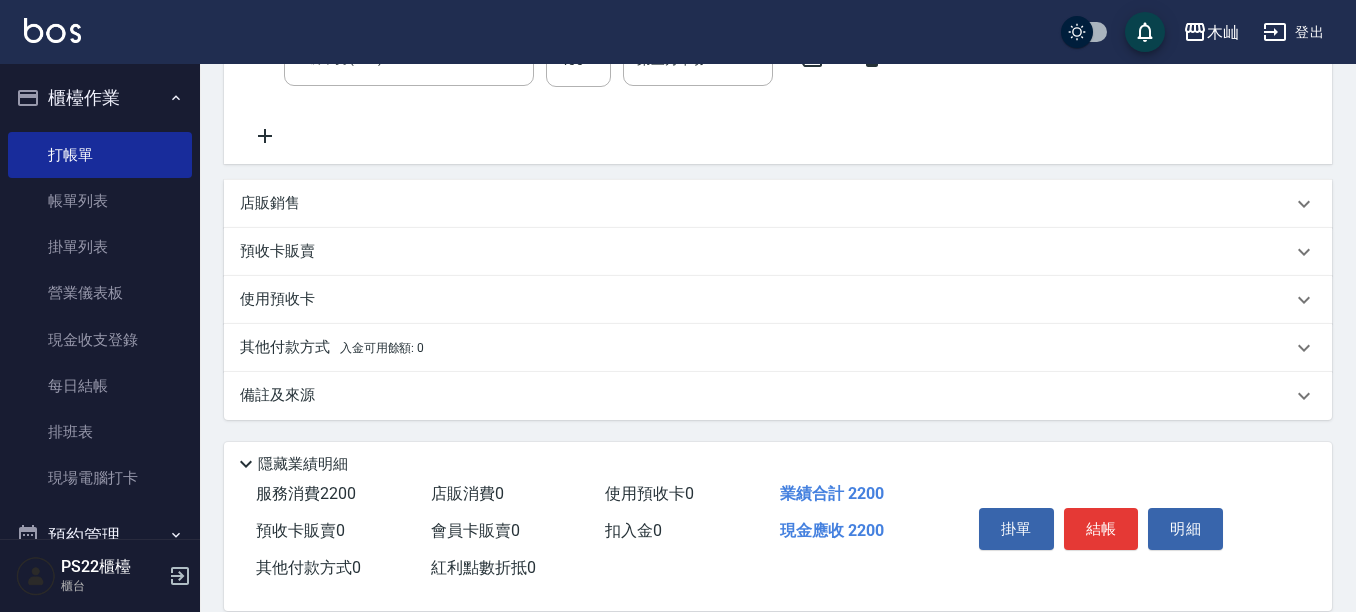 click on "其他付款方式 入金可用餘額: 0" at bounding box center [332, 348] 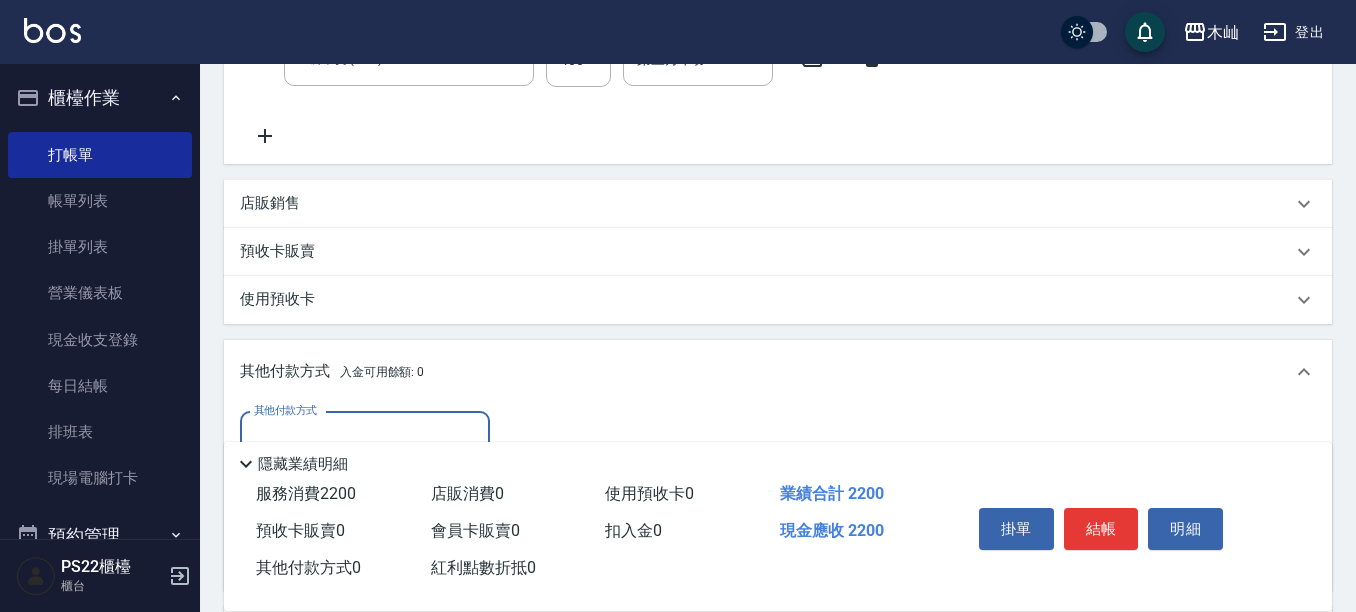 scroll, scrollTop: 0, scrollLeft: 0, axis: both 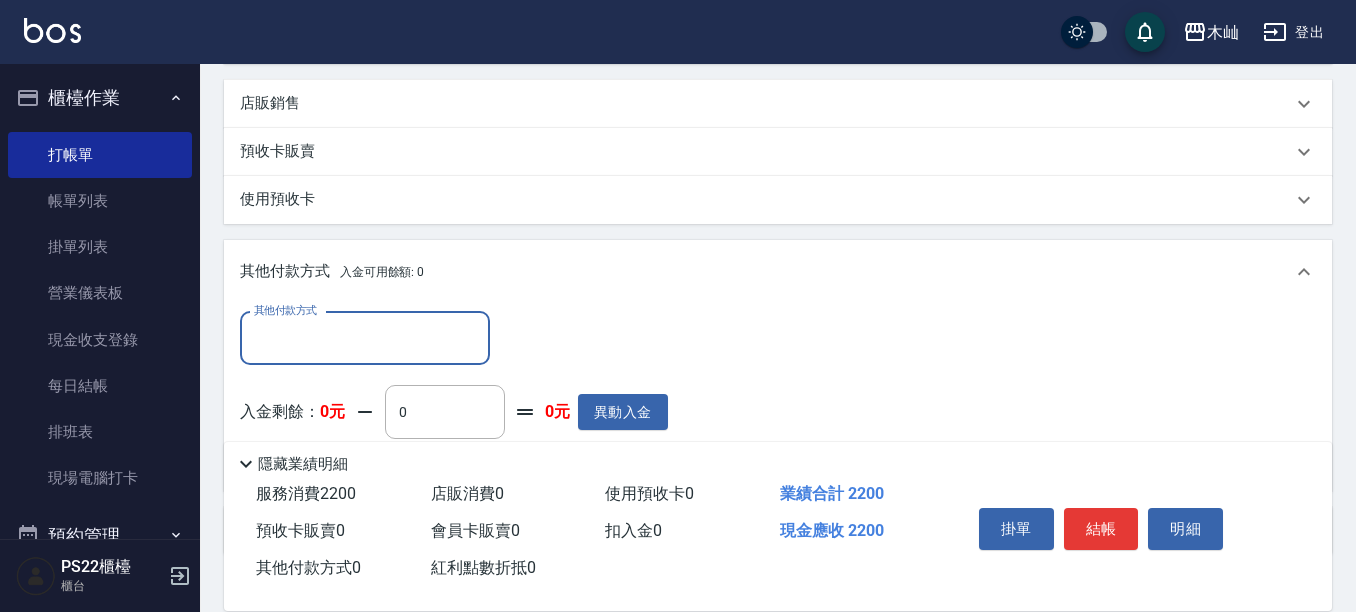click on "其他付款方式" at bounding box center [365, 338] 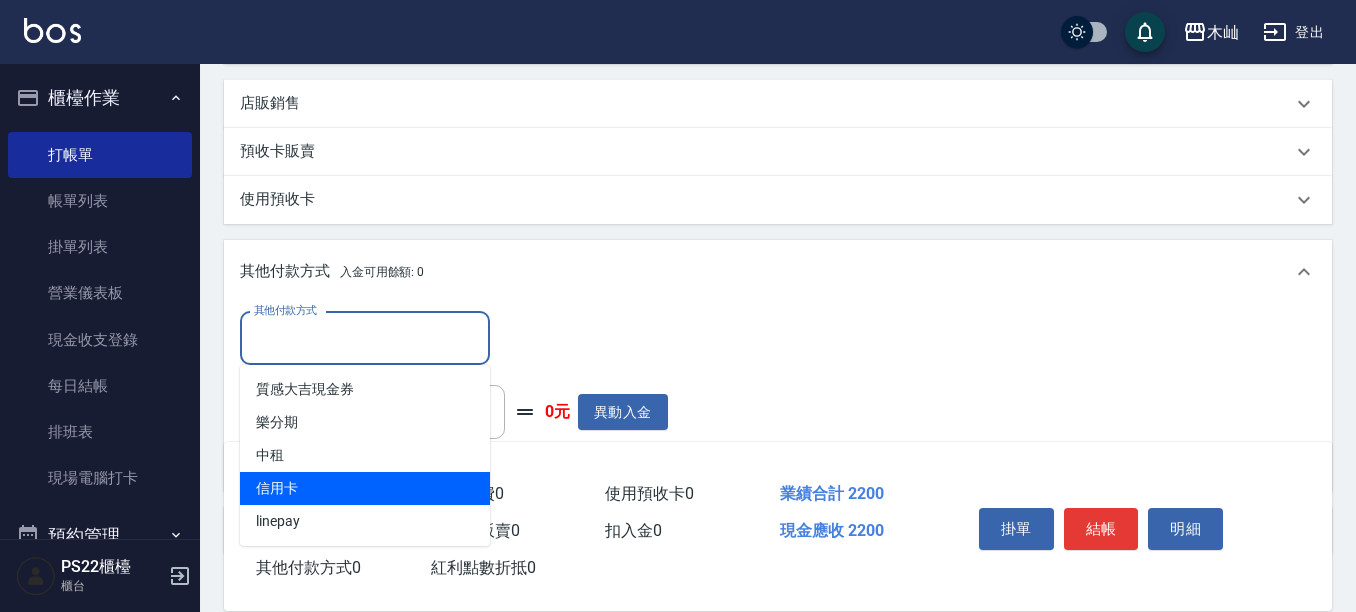 click on "信用卡" at bounding box center [365, 488] 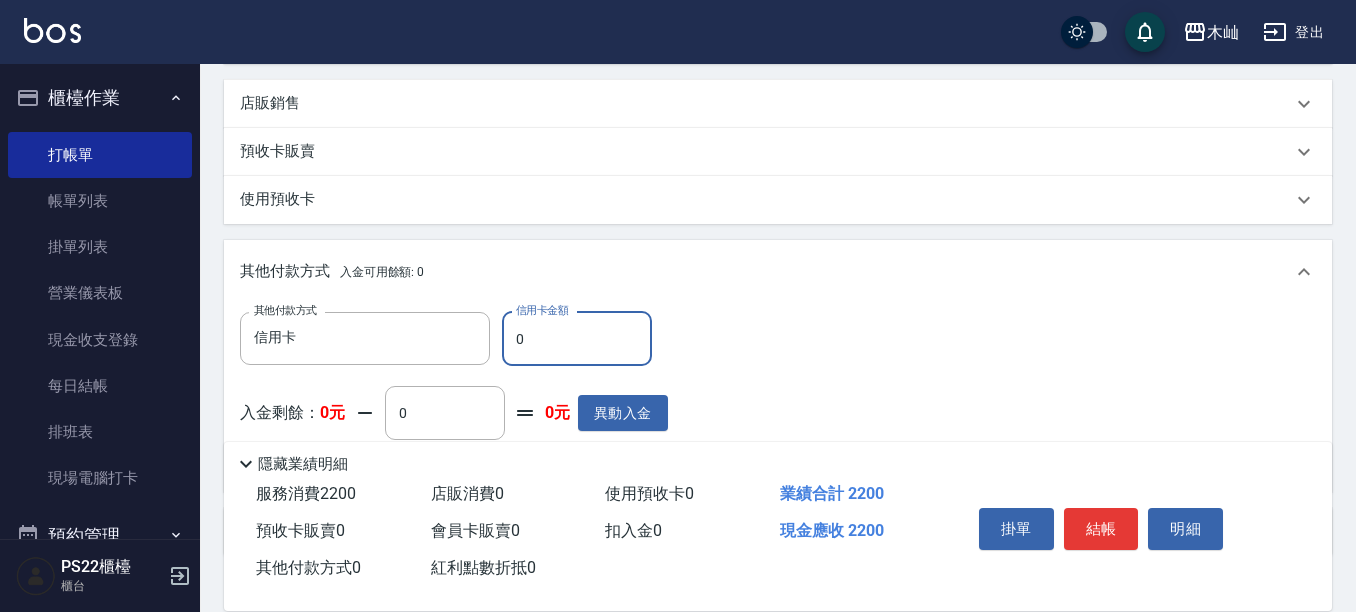 click on "0" at bounding box center (577, 339) 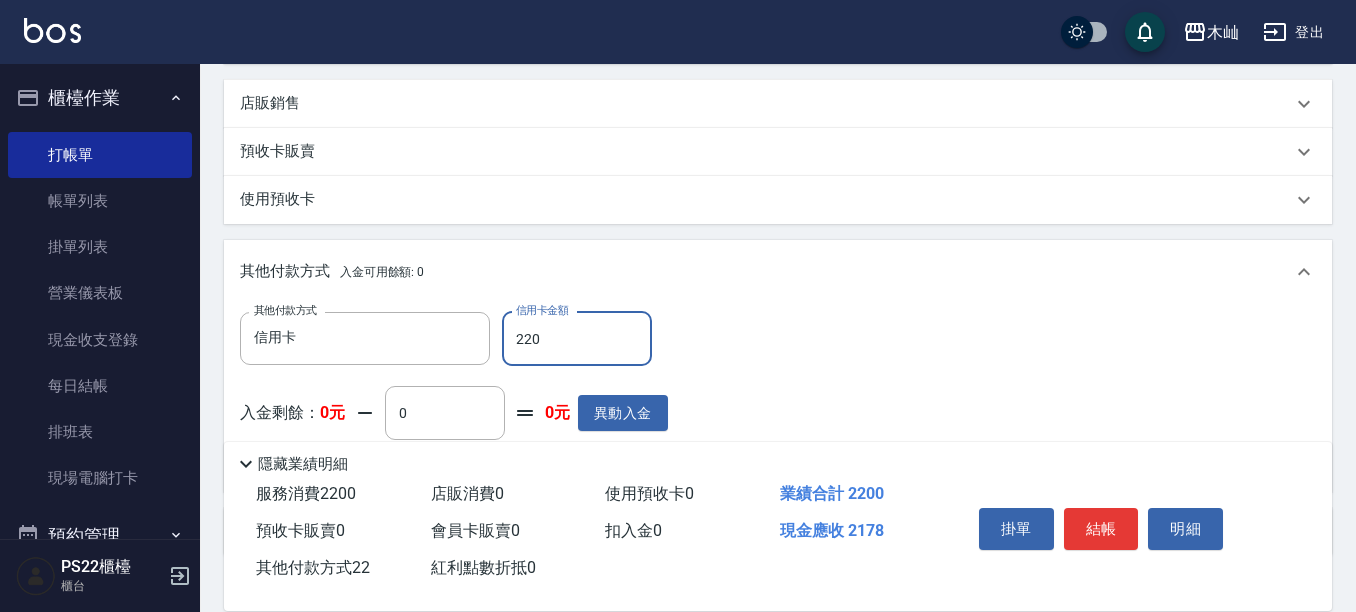type on "2200" 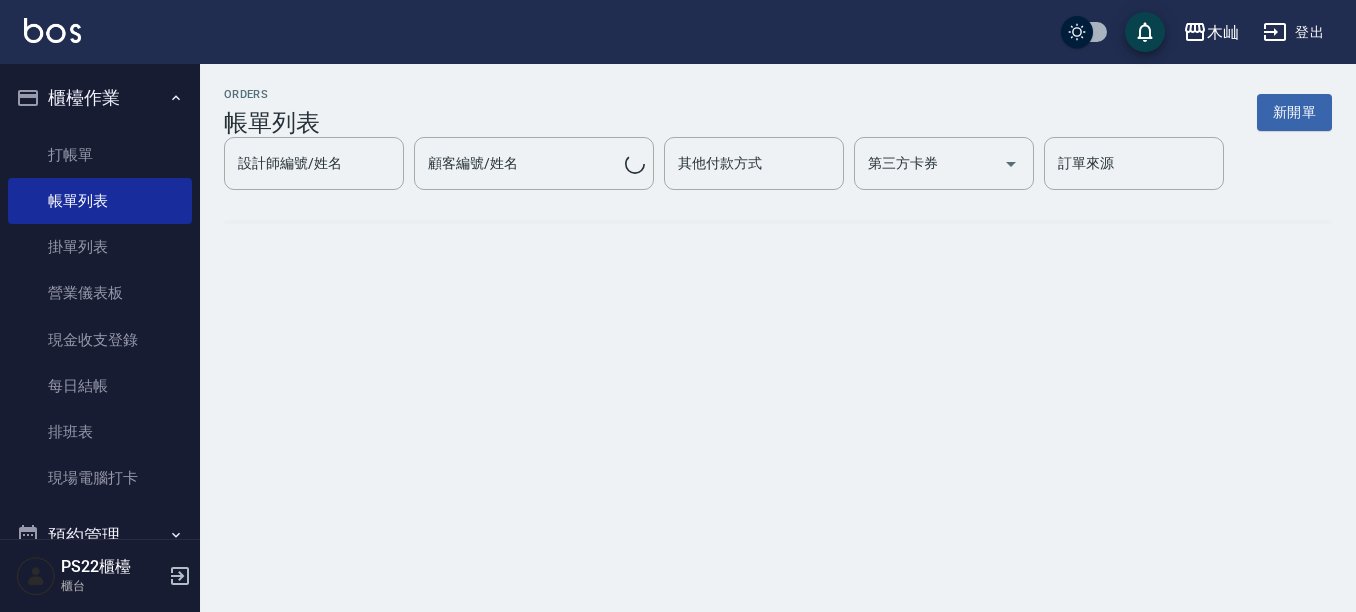 scroll, scrollTop: 0, scrollLeft: 0, axis: both 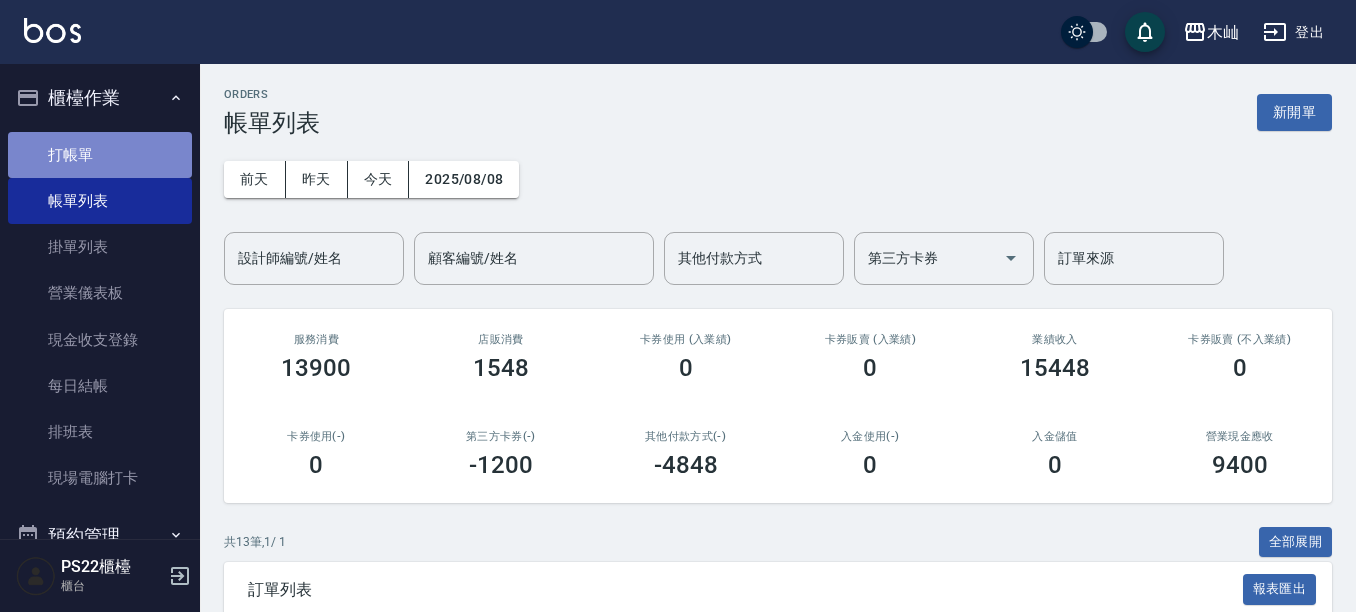 drag, startPoint x: 138, startPoint y: 131, endPoint x: 101, endPoint y: 137, distance: 37.48333 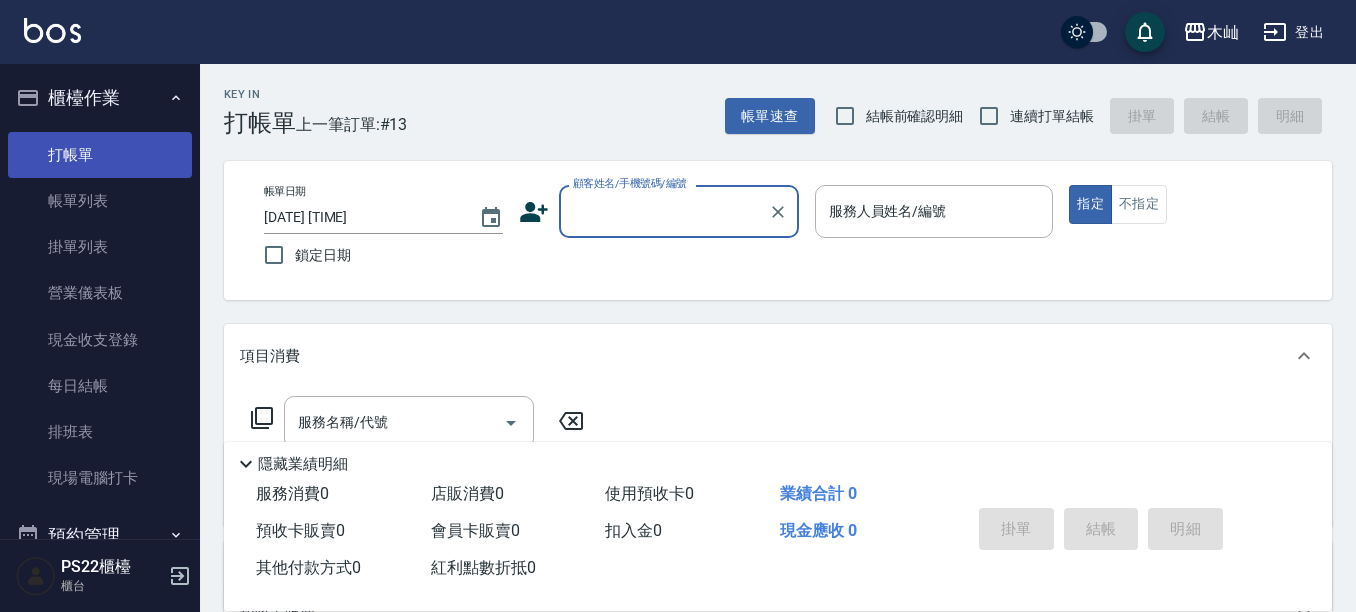 type on "u" 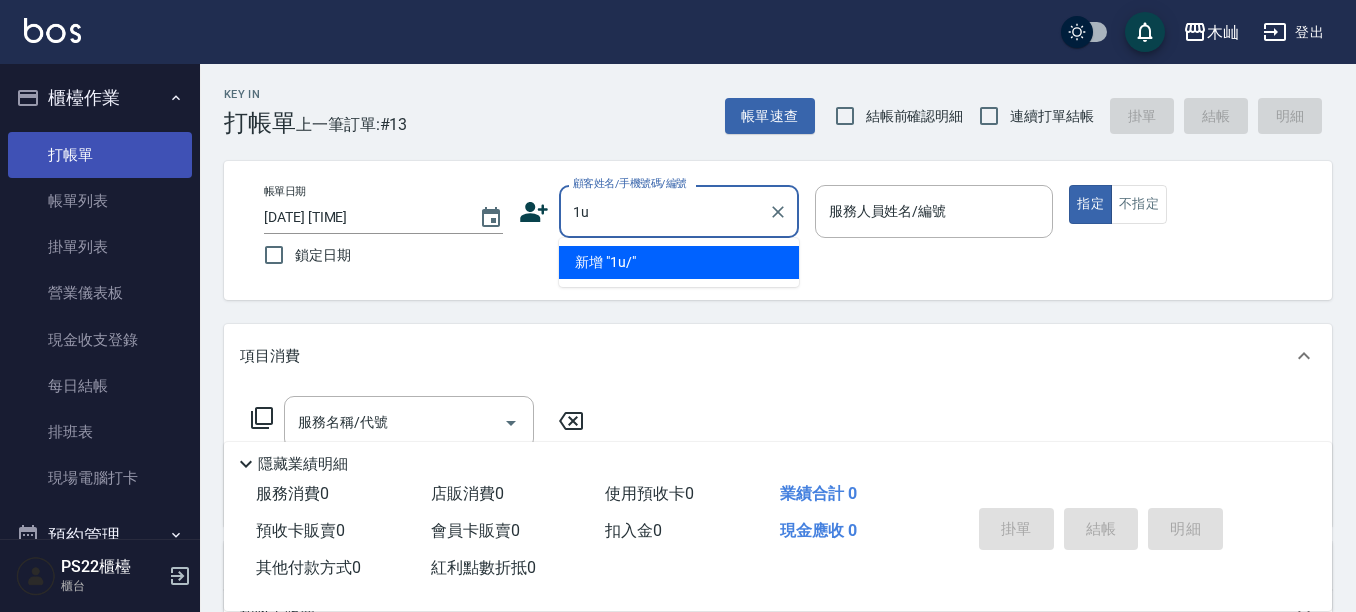 type on "1" 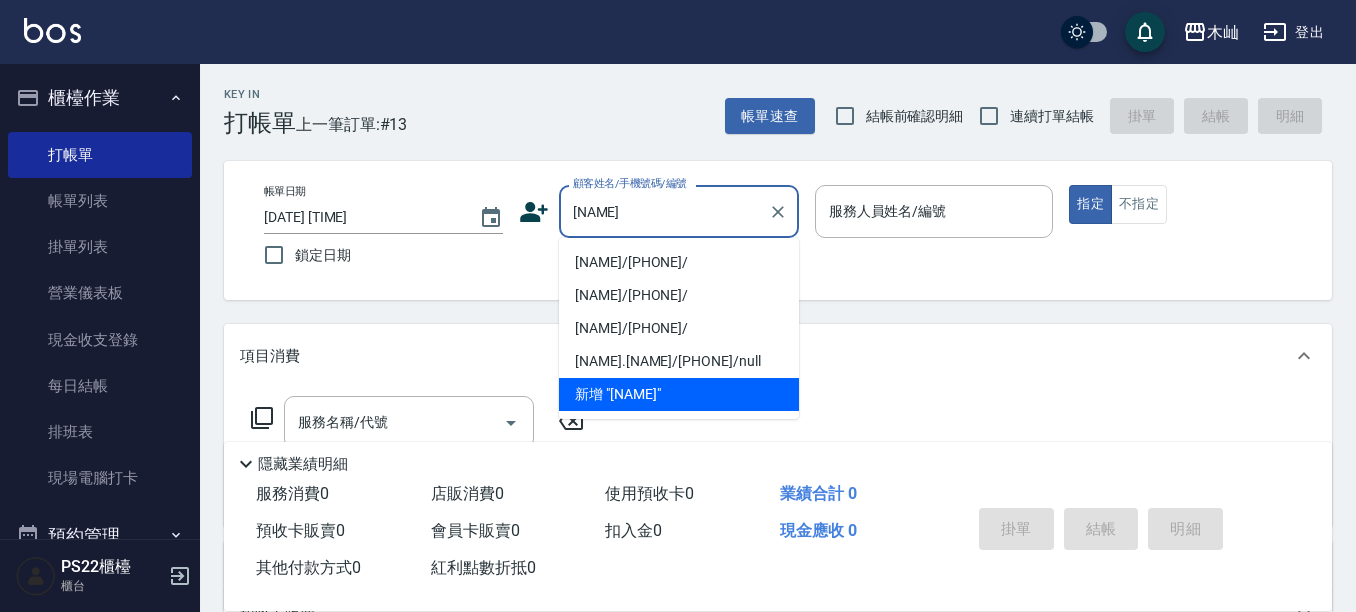click on "[NAME]/[PHONE]/" at bounding box center [679, 262] 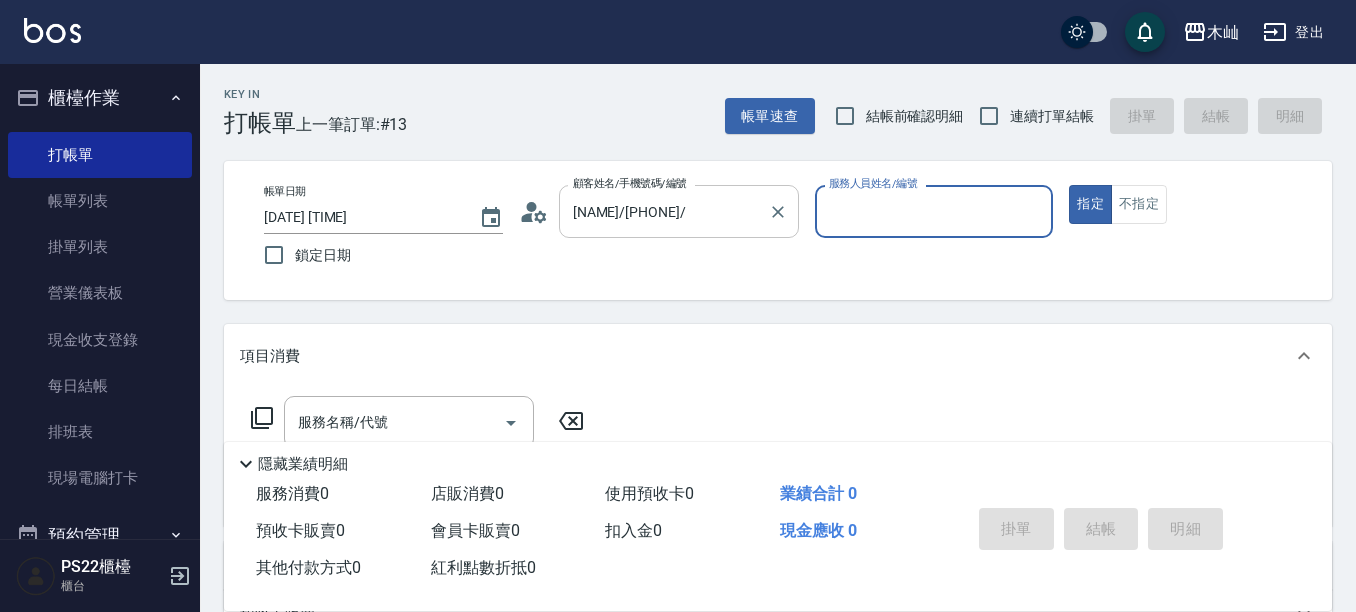 type on "小愛-10" 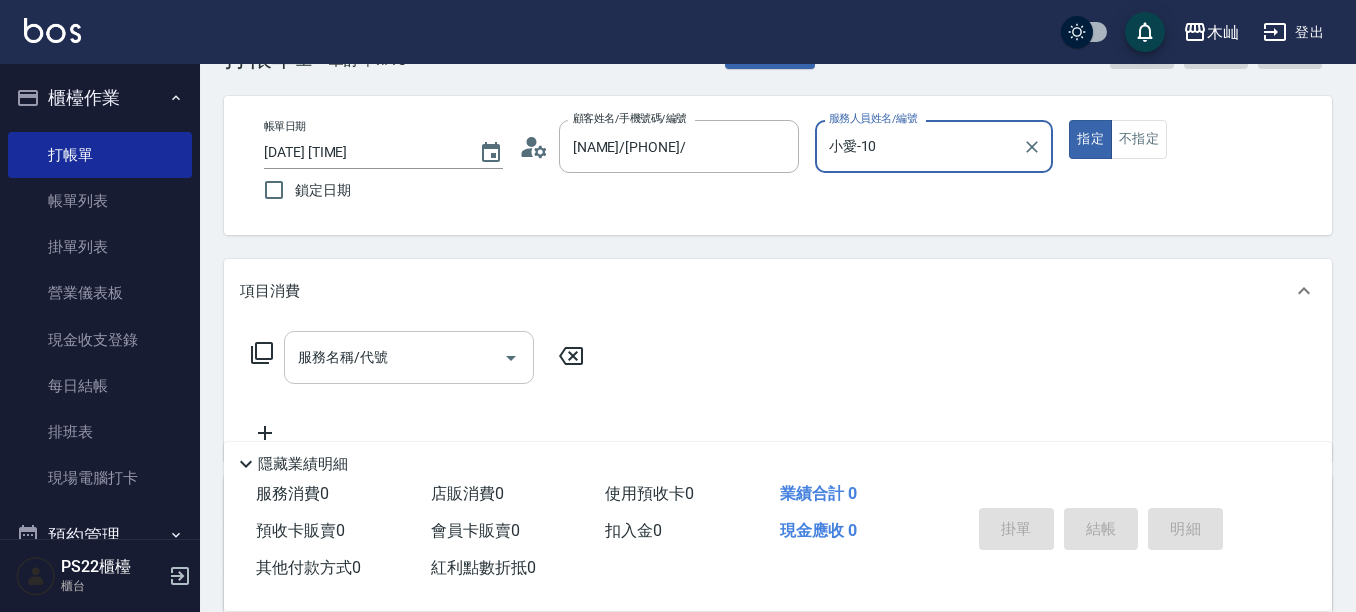 scroll, scrollTop: 100, scrollLeft: 0, axis: vertical 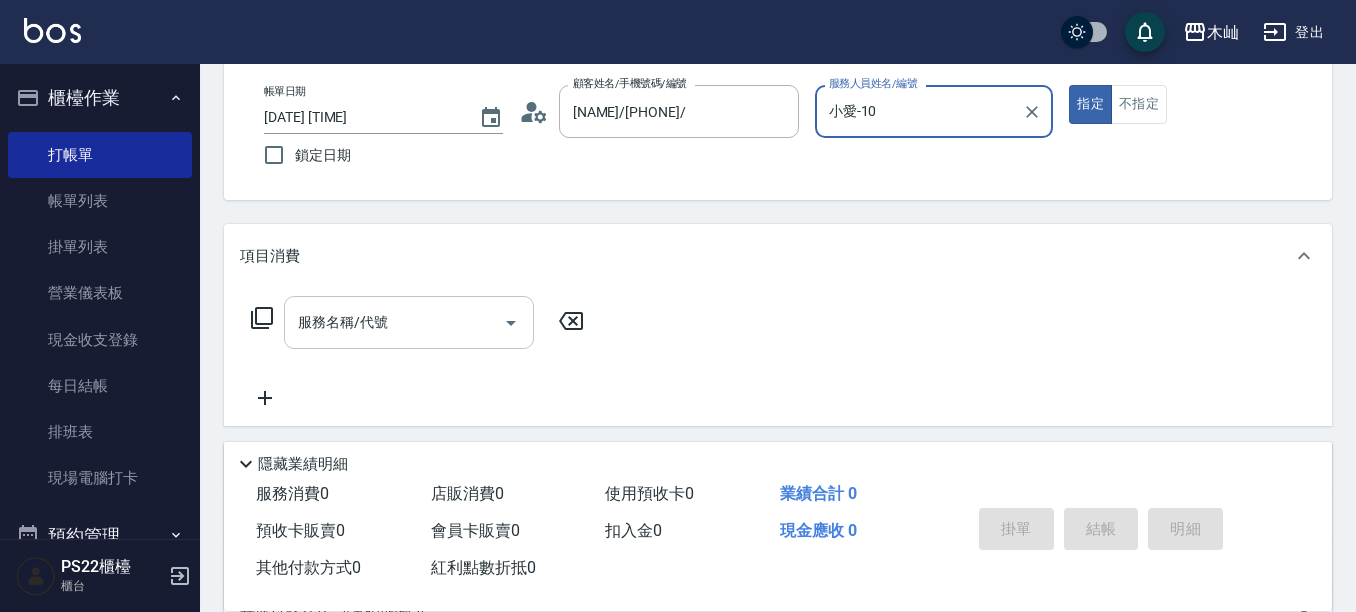 click on "服務名稱/代號" at bounding box center [394, 322] 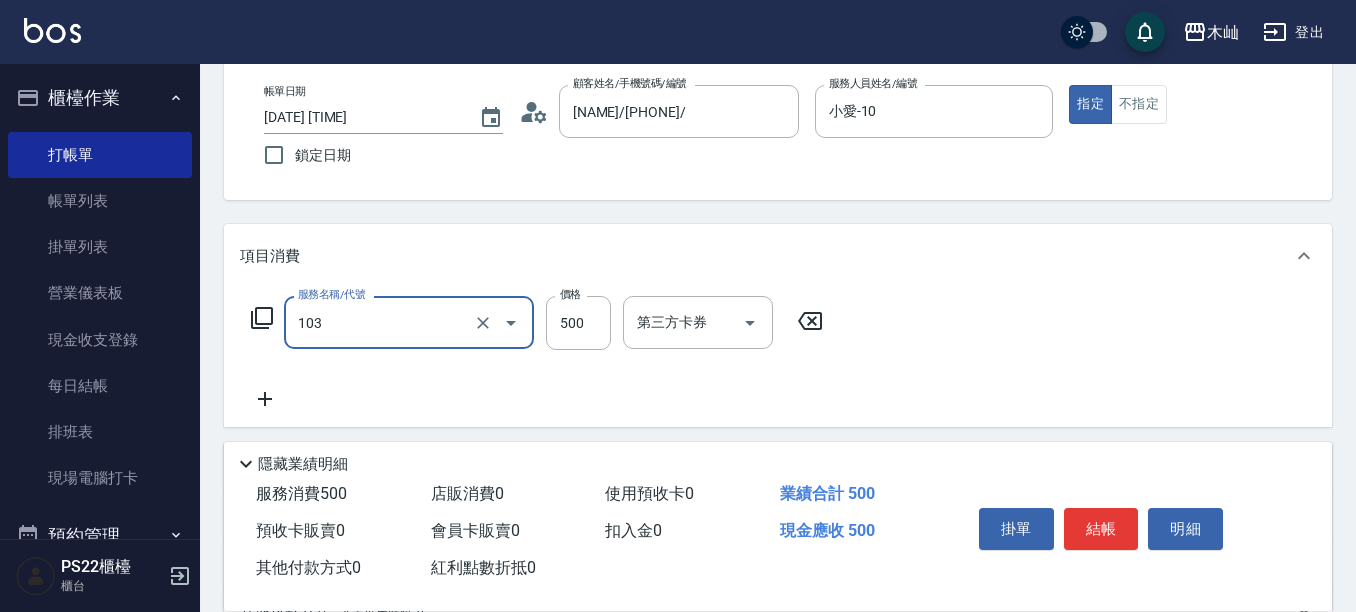 type on "B級洗剪(103)" 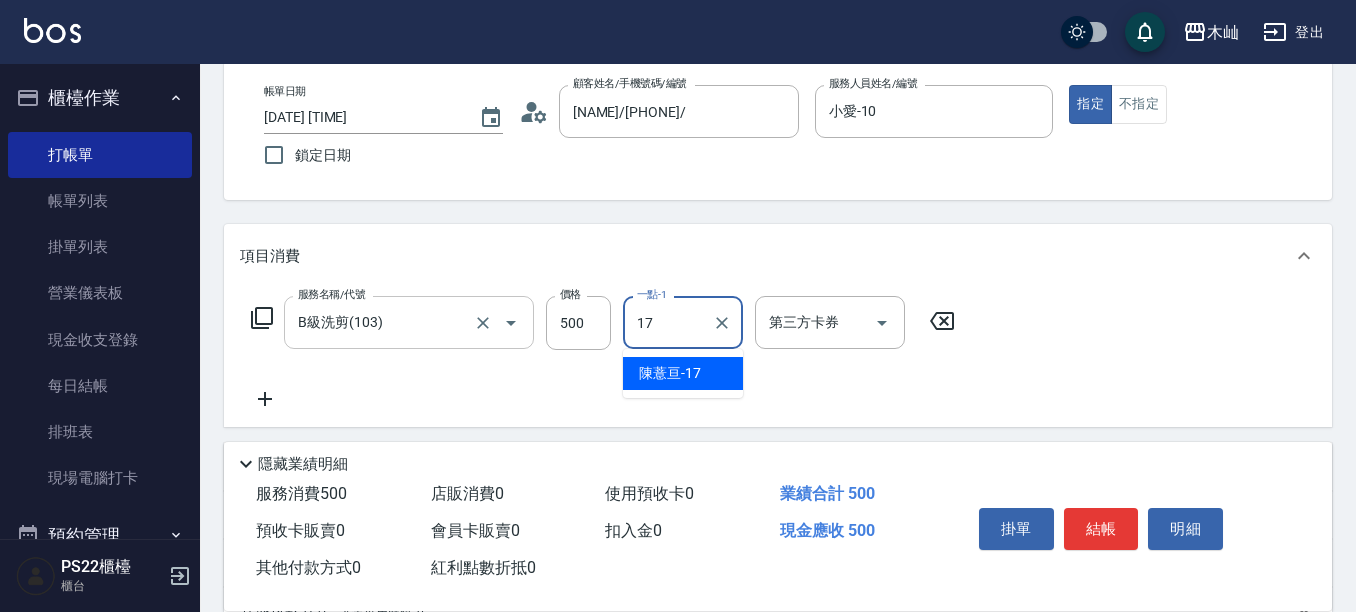 type on "17." 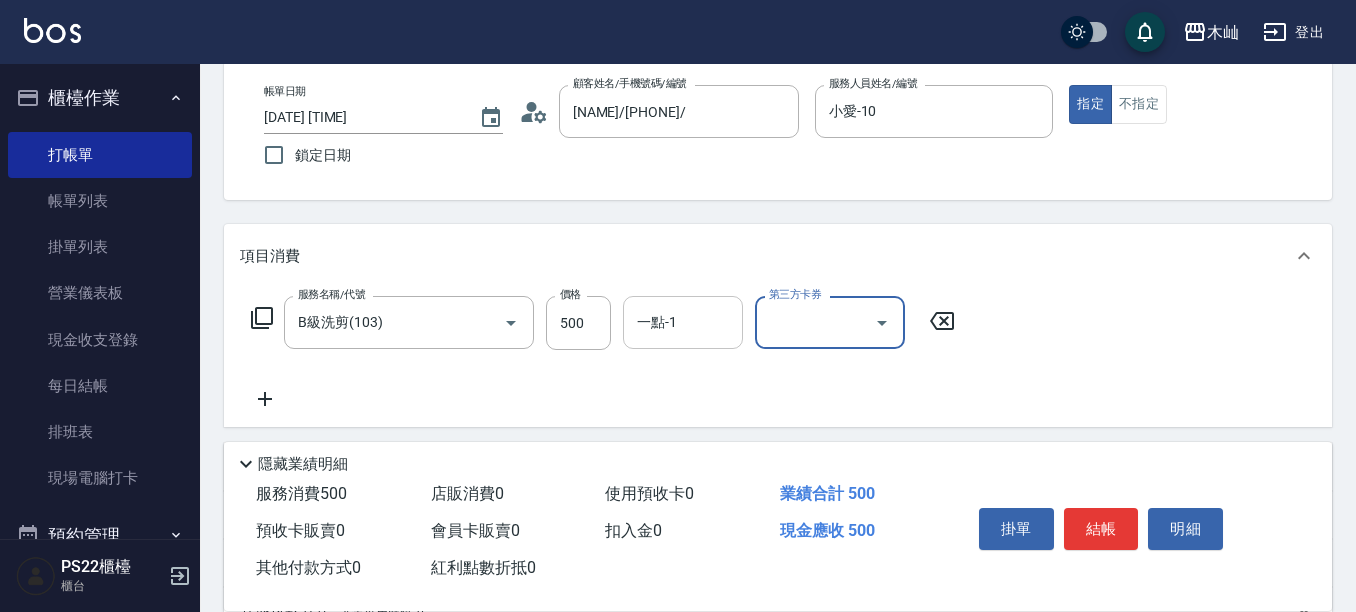 click on "一點-1" at bounding box center [683, 322] 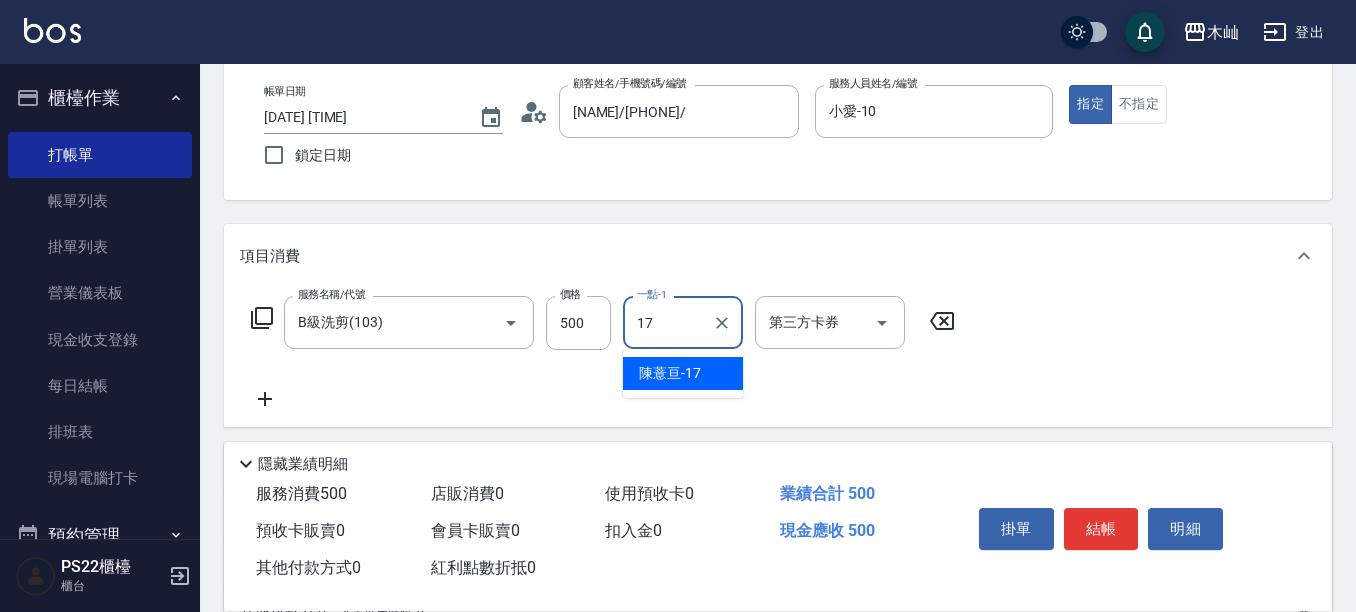 type on "[NAME]-[NUMBER]" 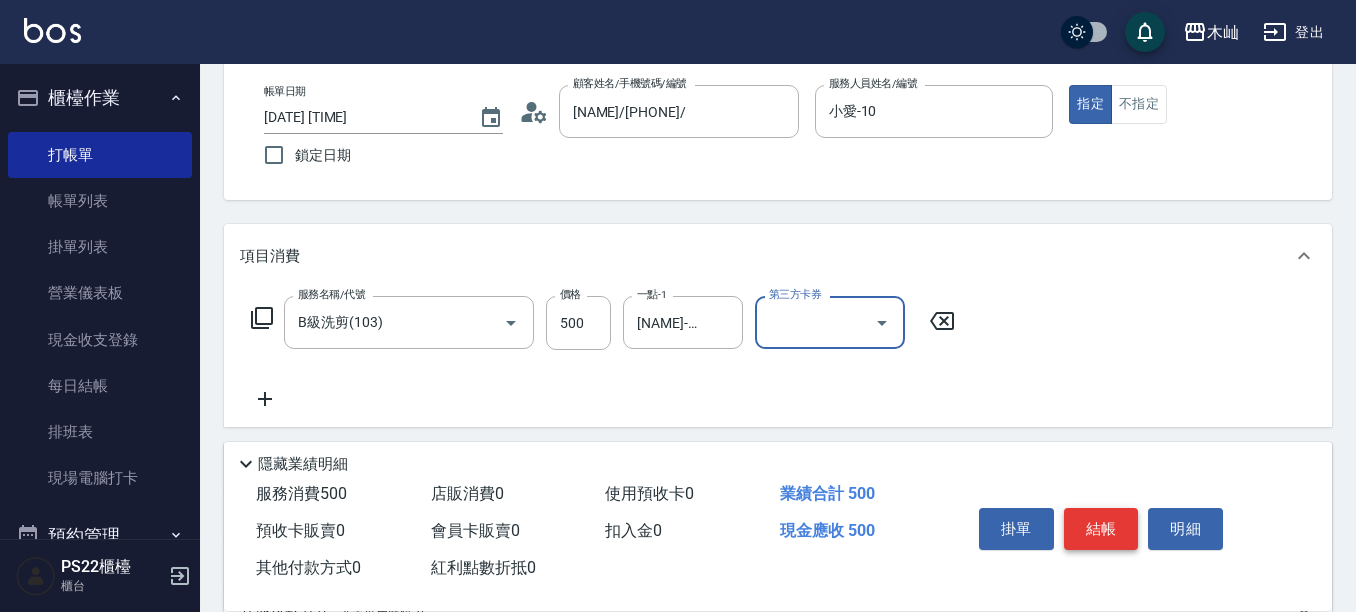 click on "結帳" at bounding box center [1101, 529] 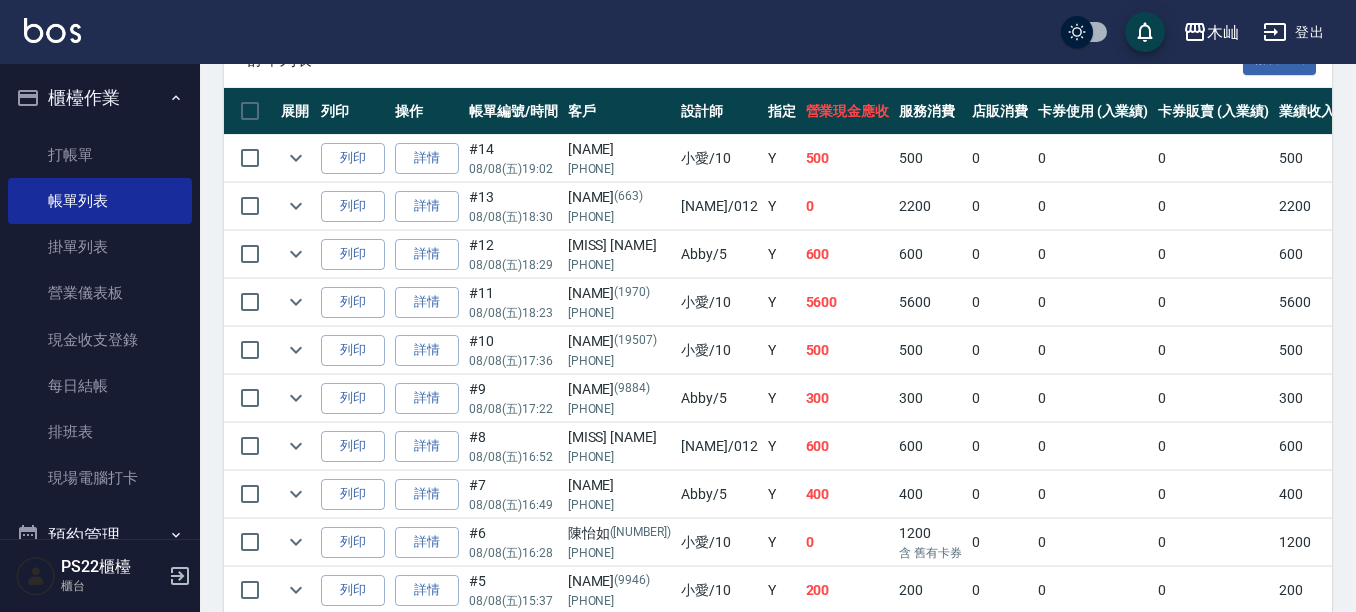 scroll, scrollTop: 495, scrollLeft: 0, axis: vertical 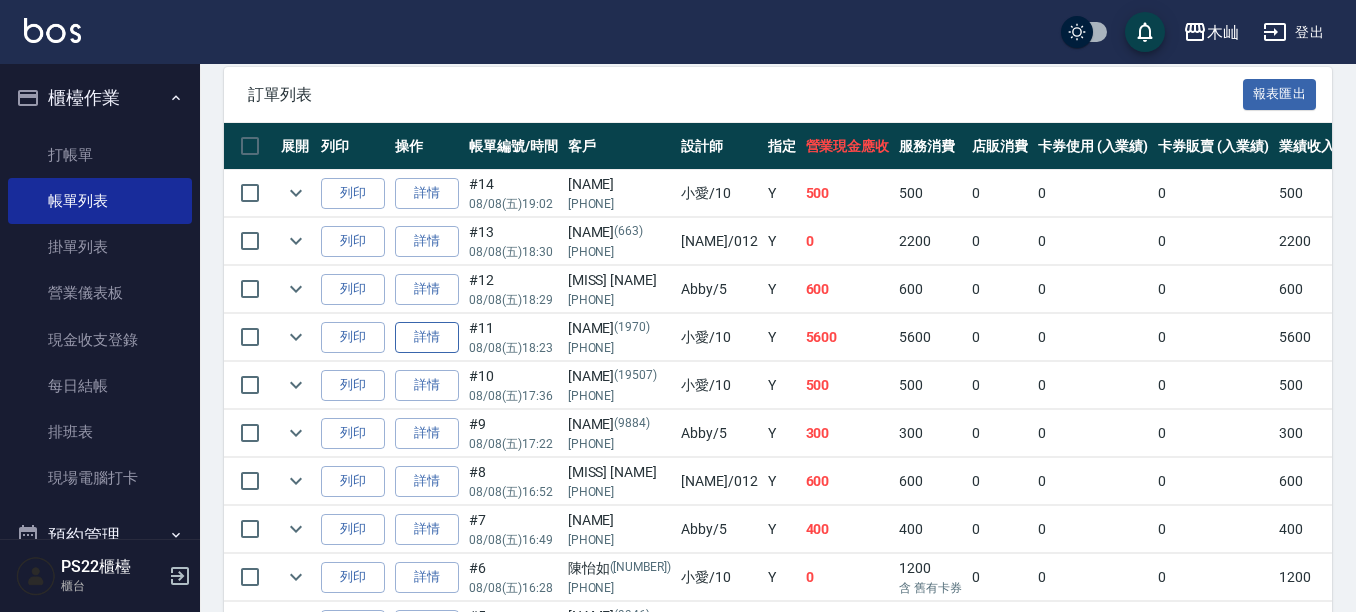 click on "詳情" at bounding box center [427, 337] 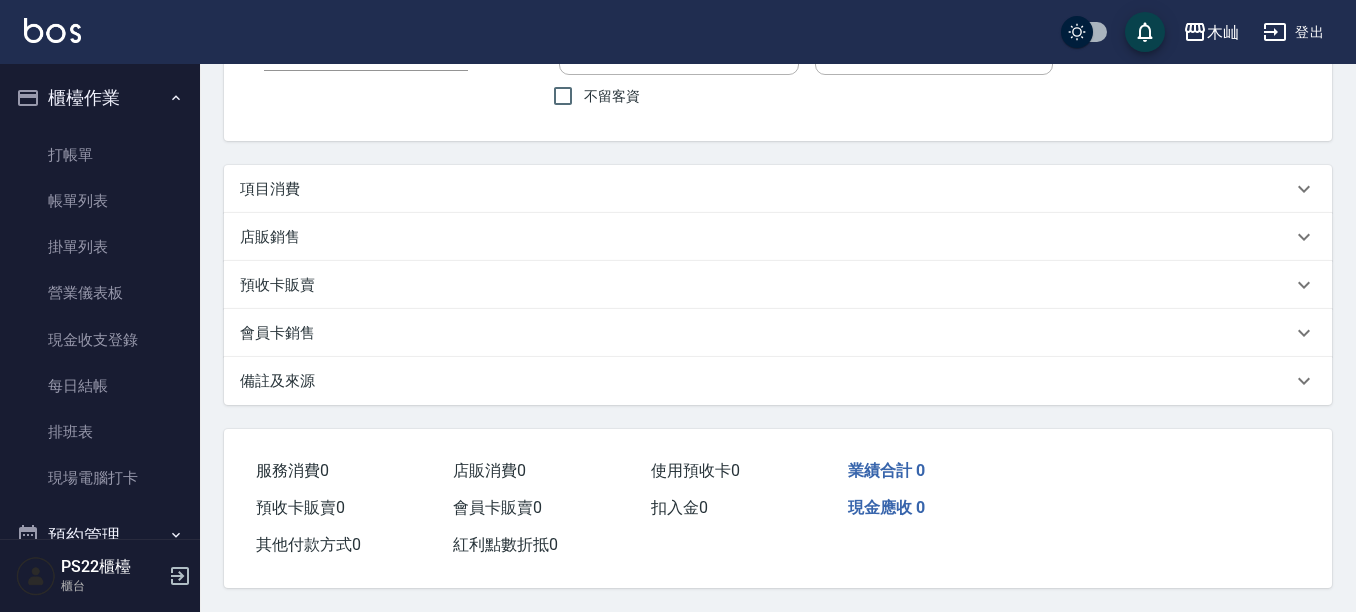 scroll, scrollTop: 0, scrollLeft: 0, axis: both 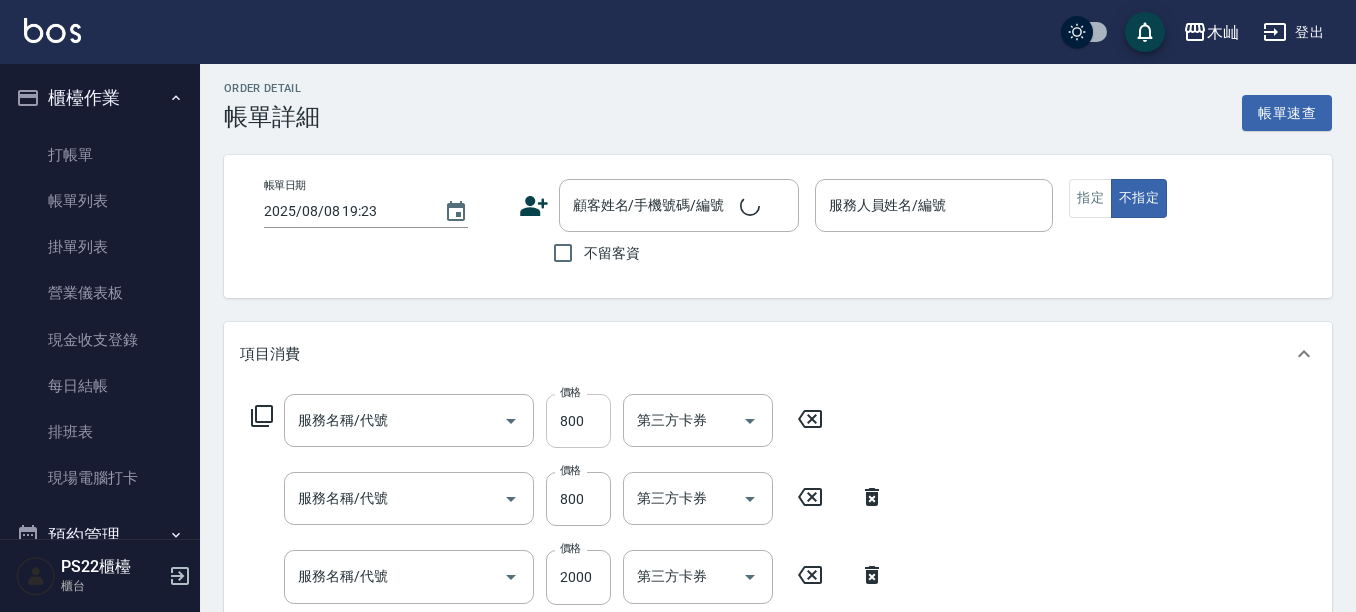 type on "肩帶下(去色)(113)" 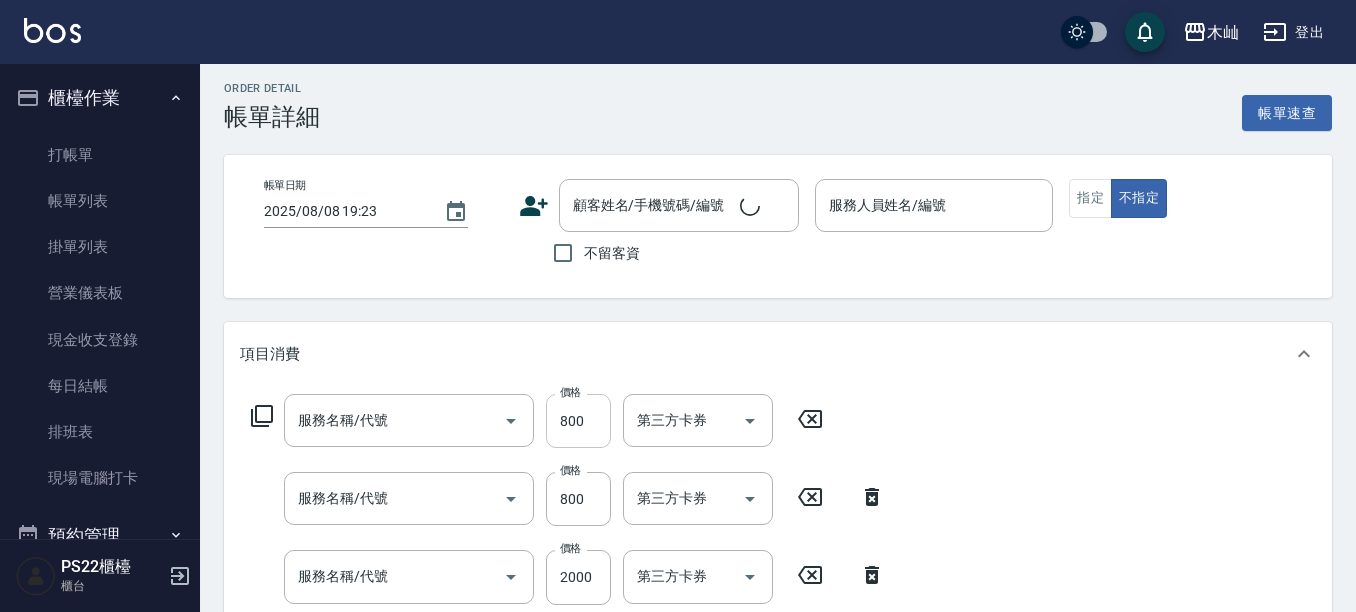 type on "肩帶下(髮長)(115)" 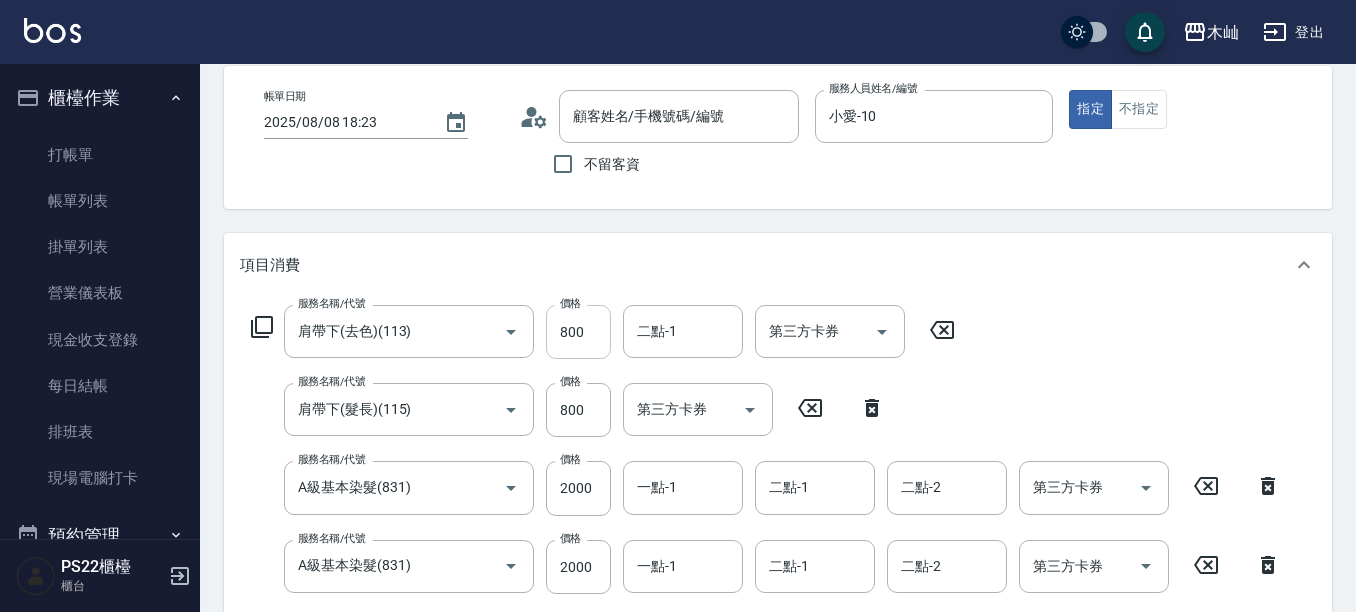 type on "2025/08/08 18:23" 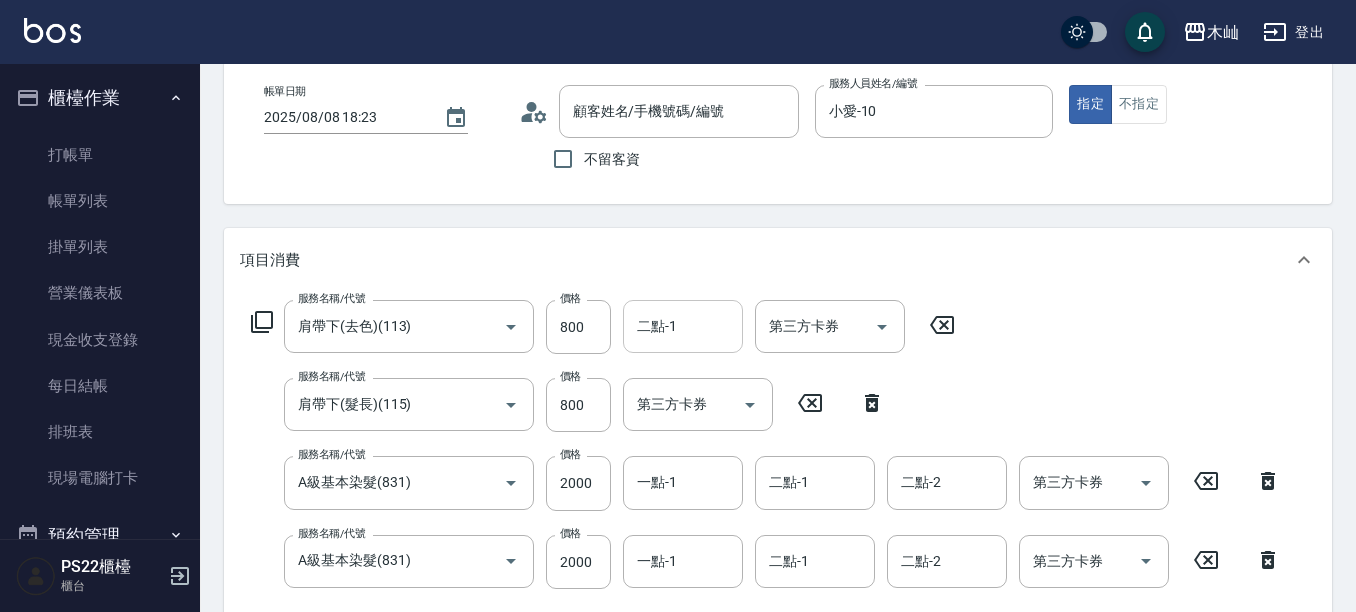 type on "[NAME]/[PHONE]/[NUMBER]" 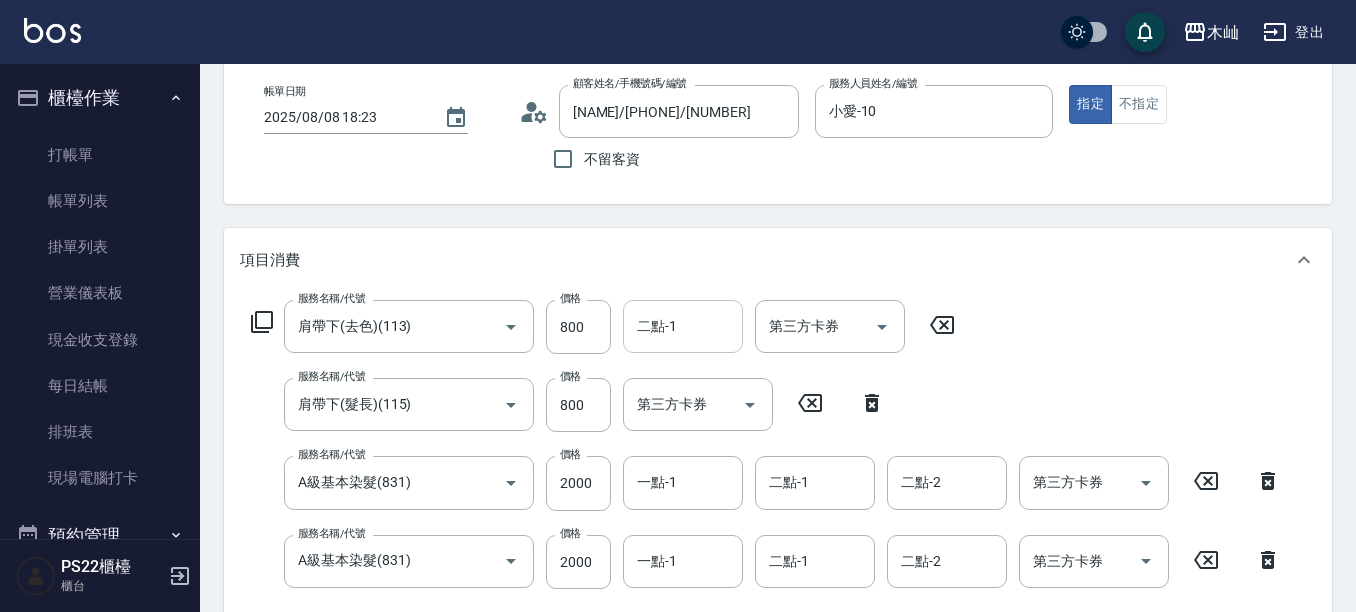 click on "二點-1" at bounding box center (683, 326) 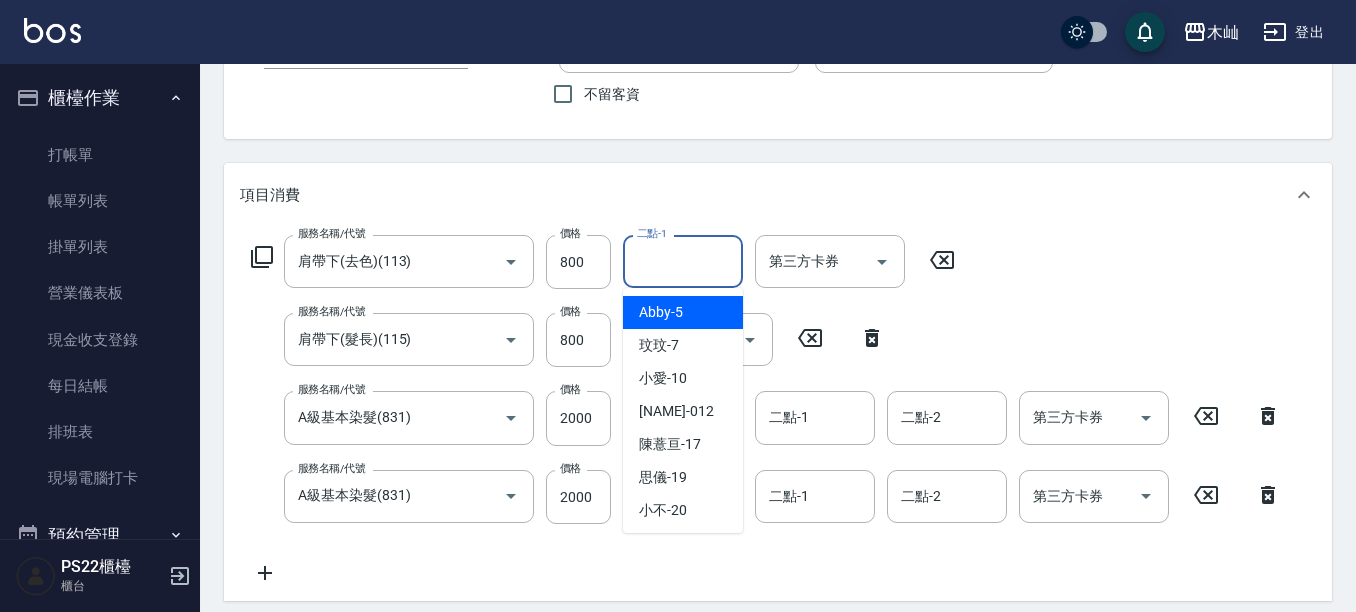 scroll, scrollTop: 200, scrollLeft: 0, axis: vertical 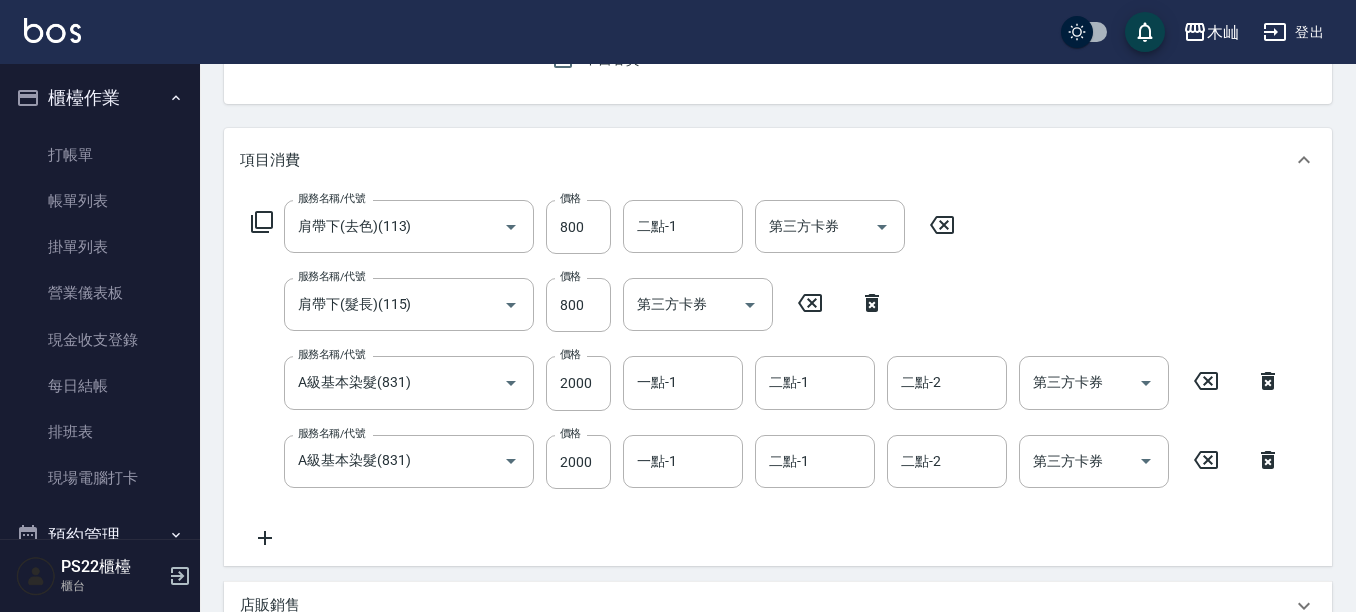 click on "服務名稱/代號 肩帶下(去色)(113) 服務名稱/代號 價格 800 價格 二點-1 二點-1 第三方卡券 第三方卡券 服務名稱/代號 肩帶下(髮長)(115) 服務名稱/代號 價格 800 價格 第三方卡券 第三方卡券 服務名稱/代號 A級基本染髮(831) 服務名稱/代號 價格 2000 價格 一點-1 一點-1 二點-1 二點-1 二點-2 二點-2 第三方卡券 第三方卡券 服務名稱/代號 A級基本染髮(831) 服務名稱/代號 價格 2000 價格 一點-1 一點-1 二點-1 二點-1 二點-2 二點-2 第三方卡券 第三方卡券" at bounding box center (766, 375) 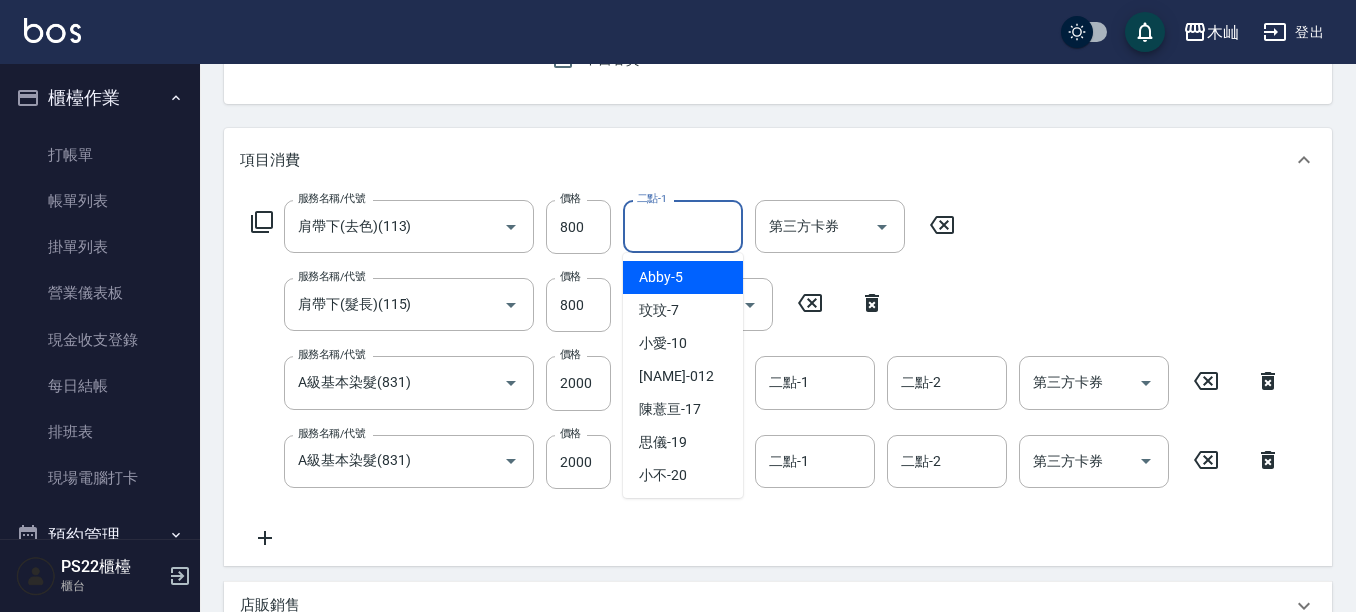 click on "二點-1" at bounding box center (683, 226) 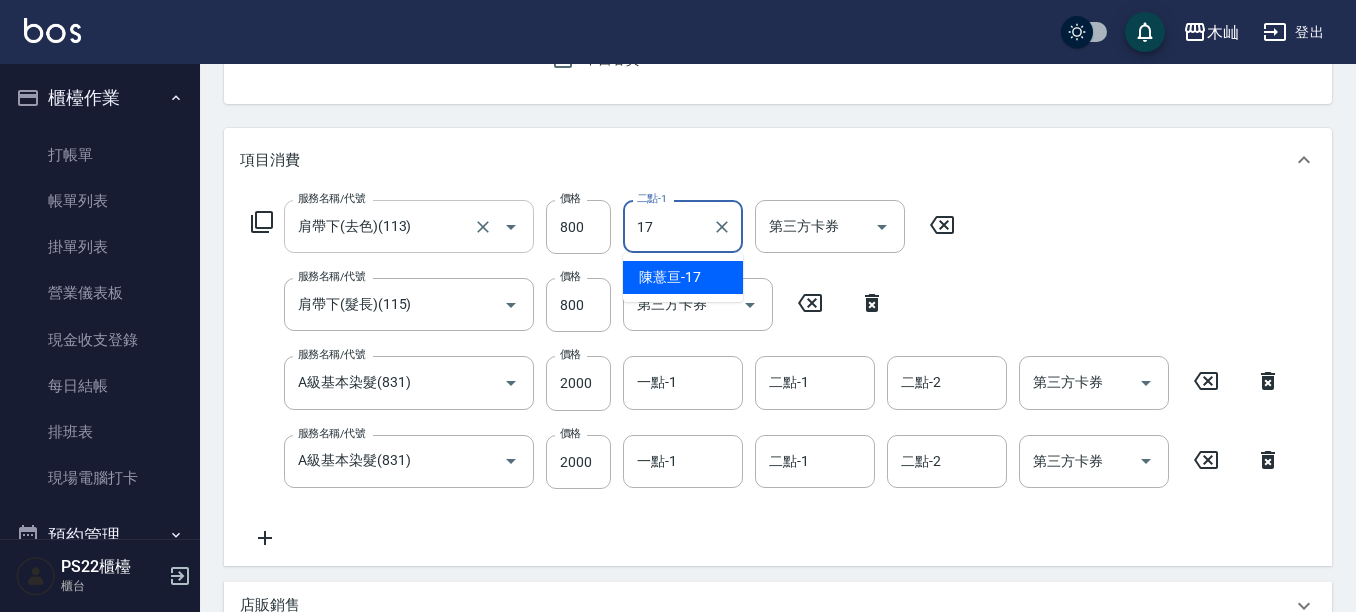 type on "17" 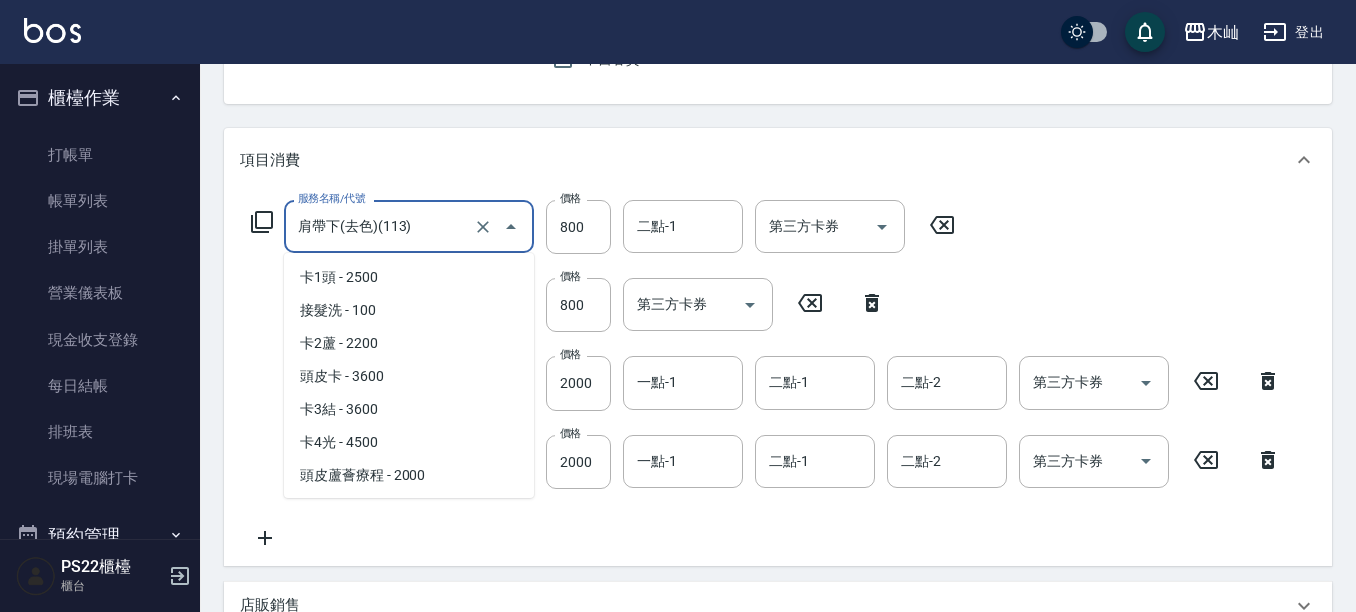 scroll, scrollTop: 390, scrollLeft: 0, axis: vertical 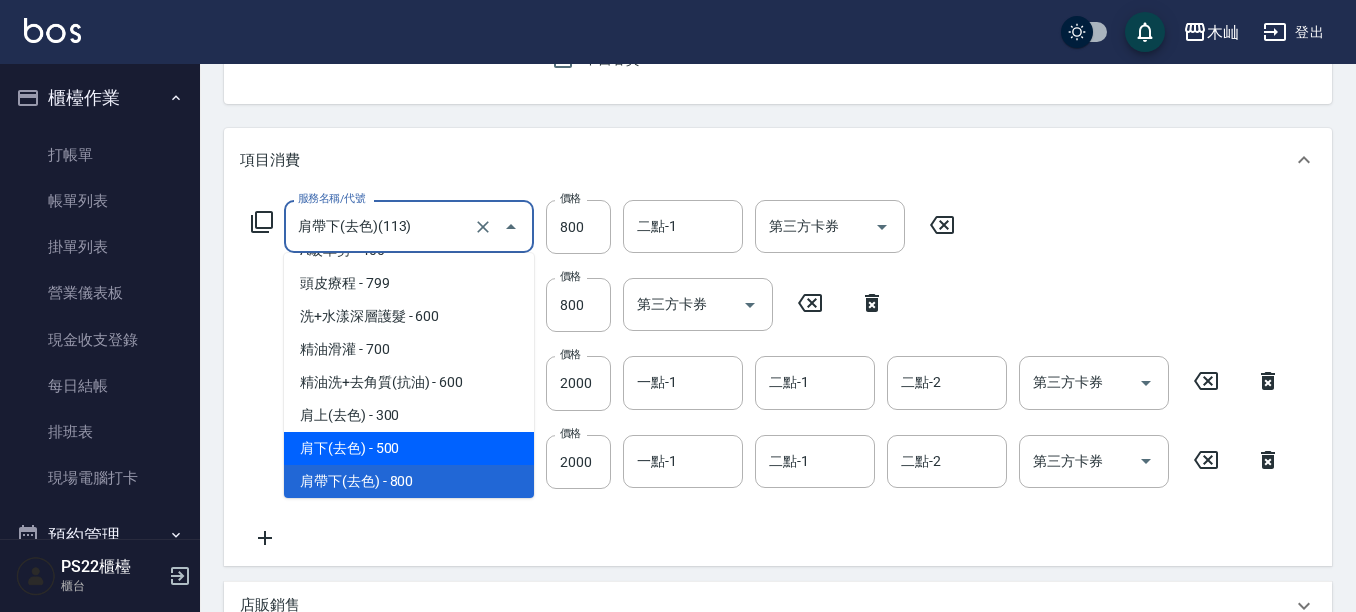 click on "肩下(去色) - 500" at bounding box center [409, 448] 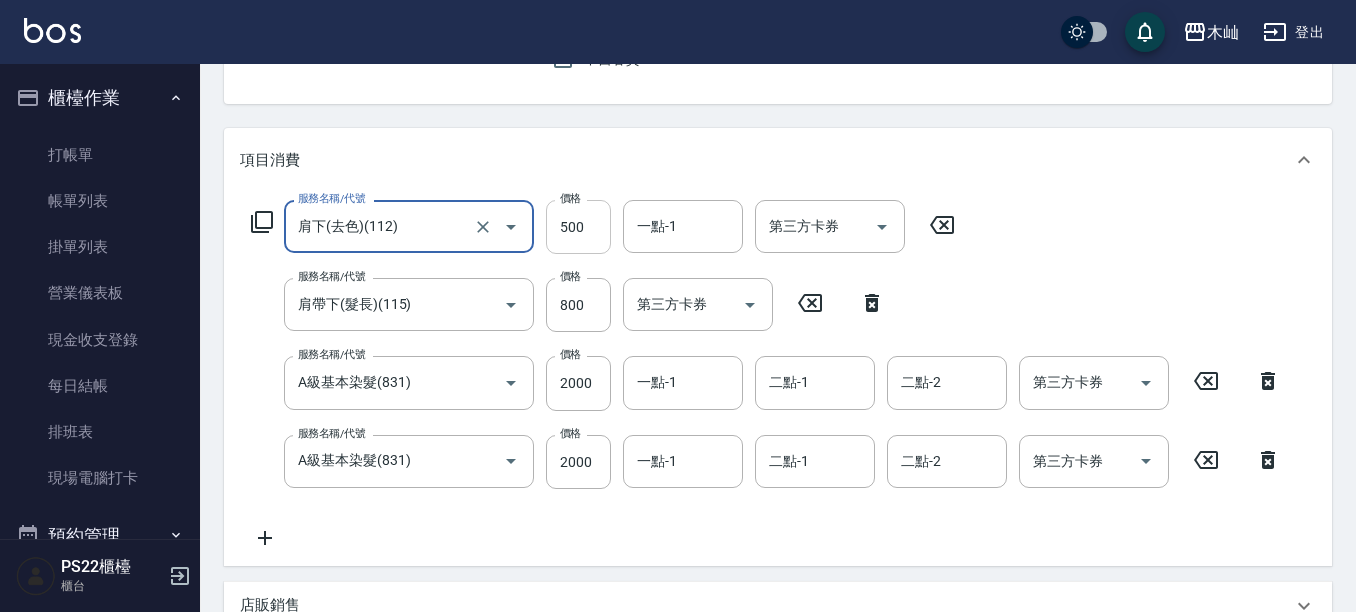 click on "500" at bounding box center [578, 227] 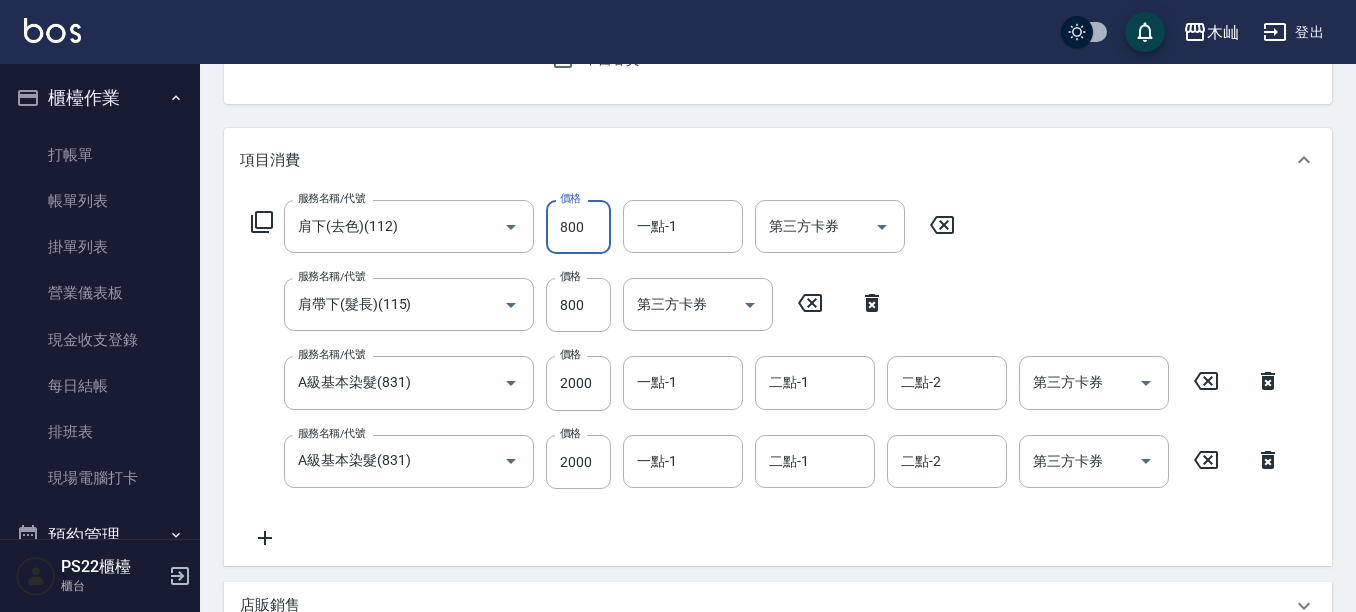 type on "800" 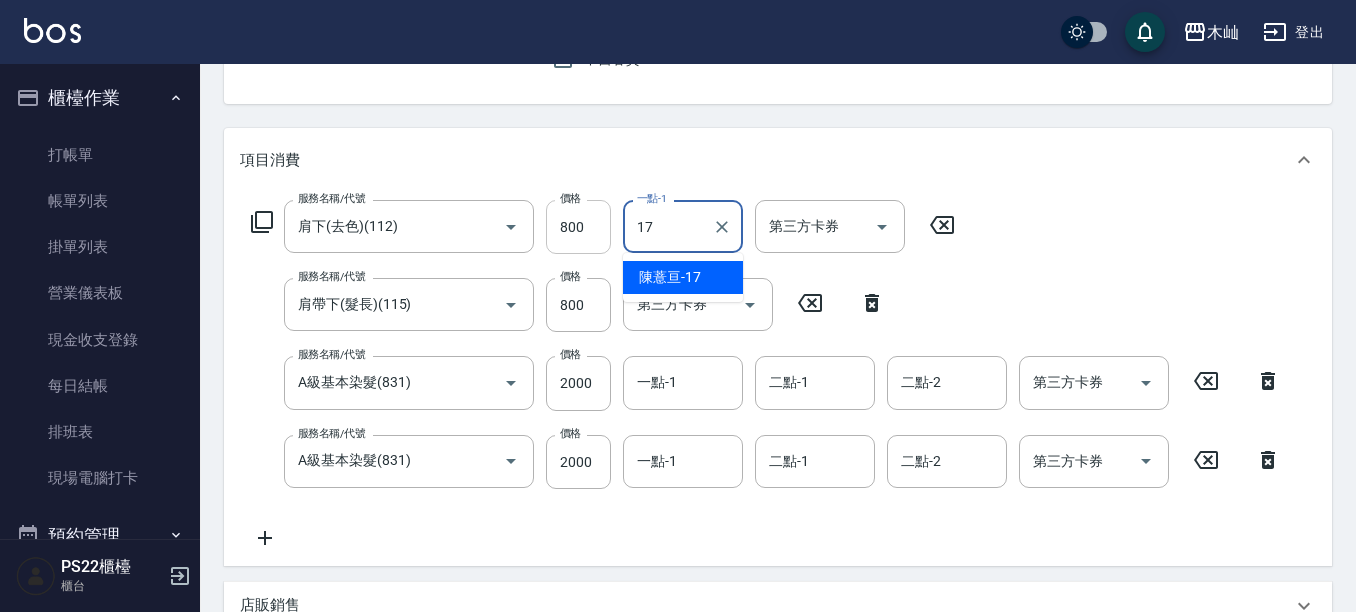type on "[NAME]-[NUMBER]" 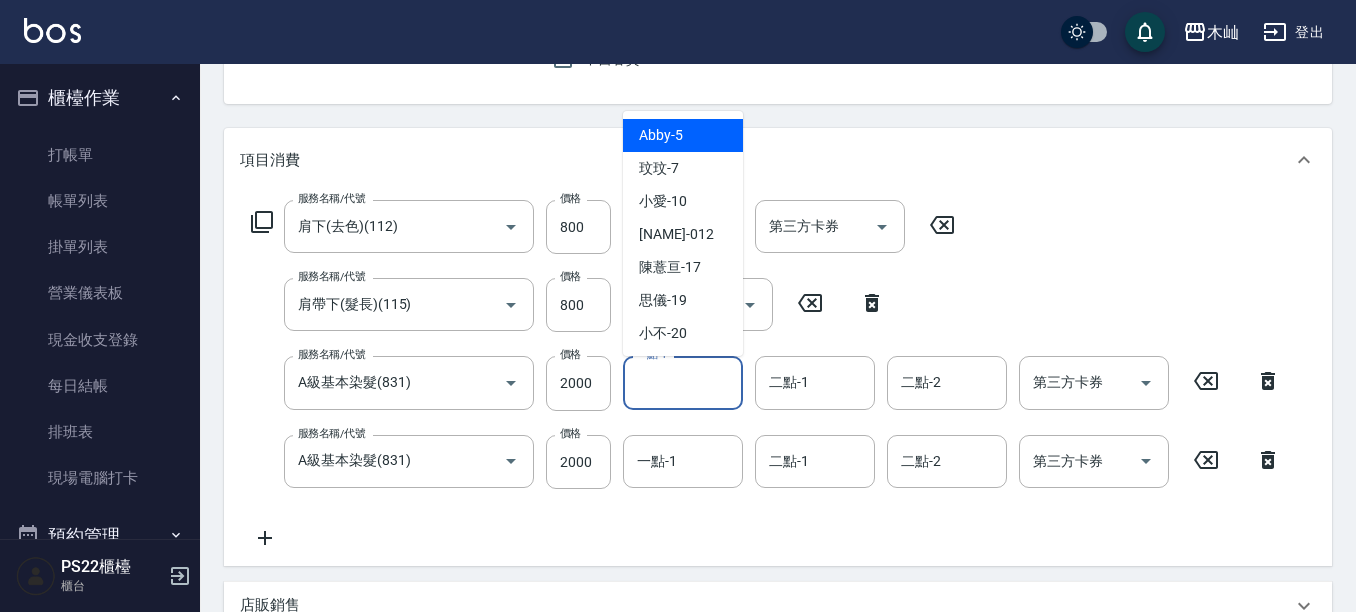 click on "一點-1" at bounding box center (683, 382) 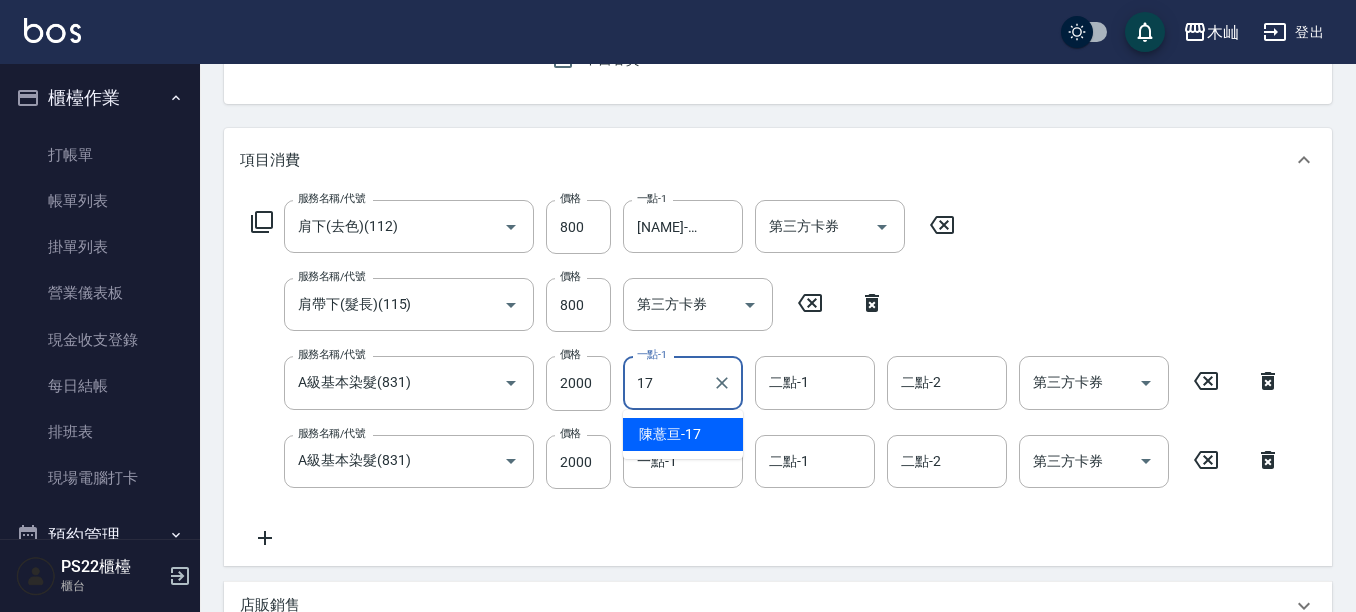 type on "[NAME]-[NUMBER]" 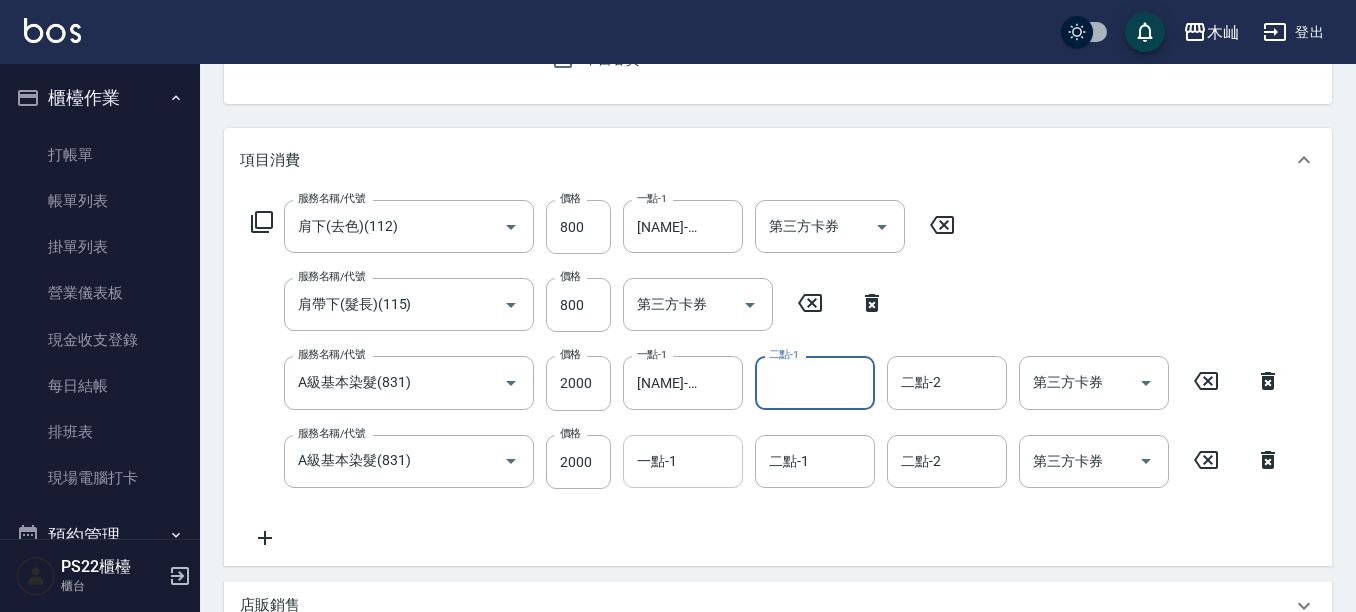click on "一點-1" at bounding box center (683, 461) 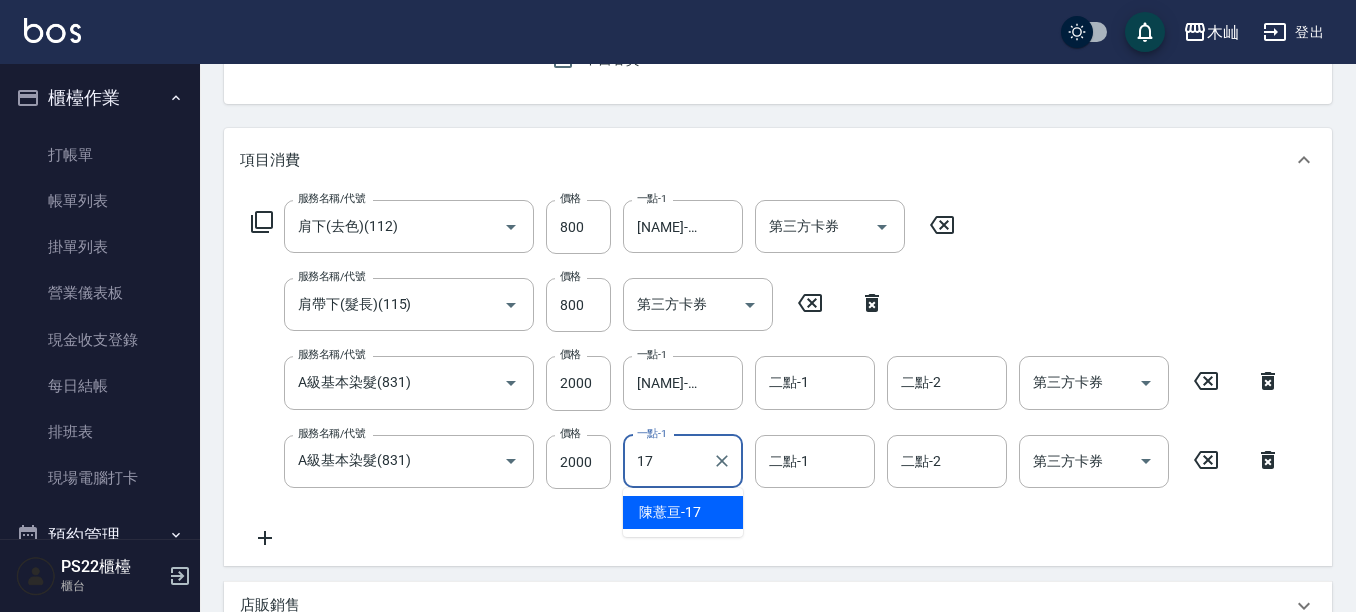 type on "[NAME]-[NUMBER]" 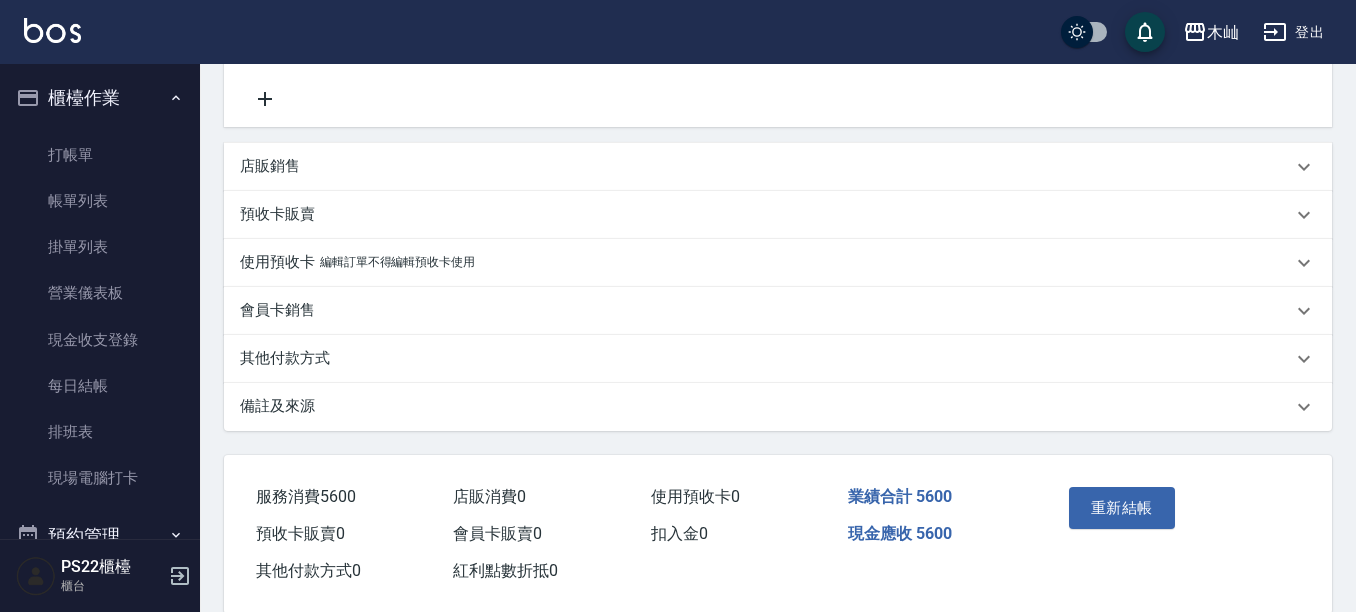 scroll, scrollTop: 674, scrollLeft: 0, axis: vertical 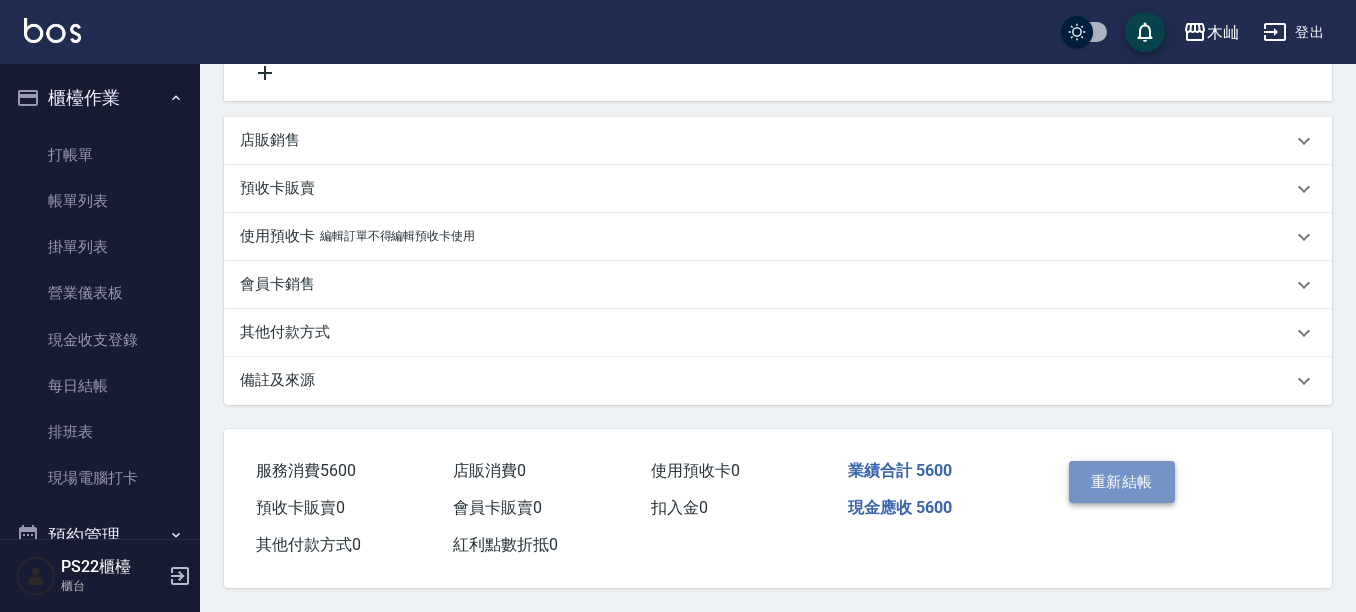 click on "重新結帳" at bounding box center (1122, 482) 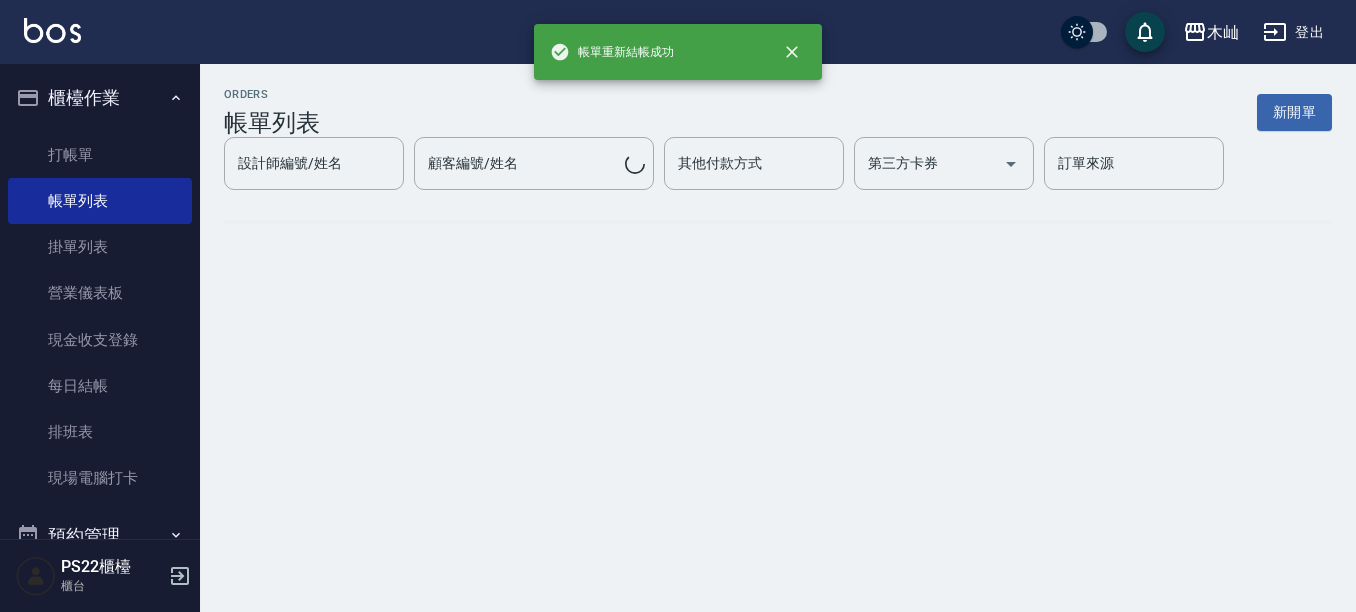 scroll, scrollTop: 0, scrollLeft: 0, axis: both 